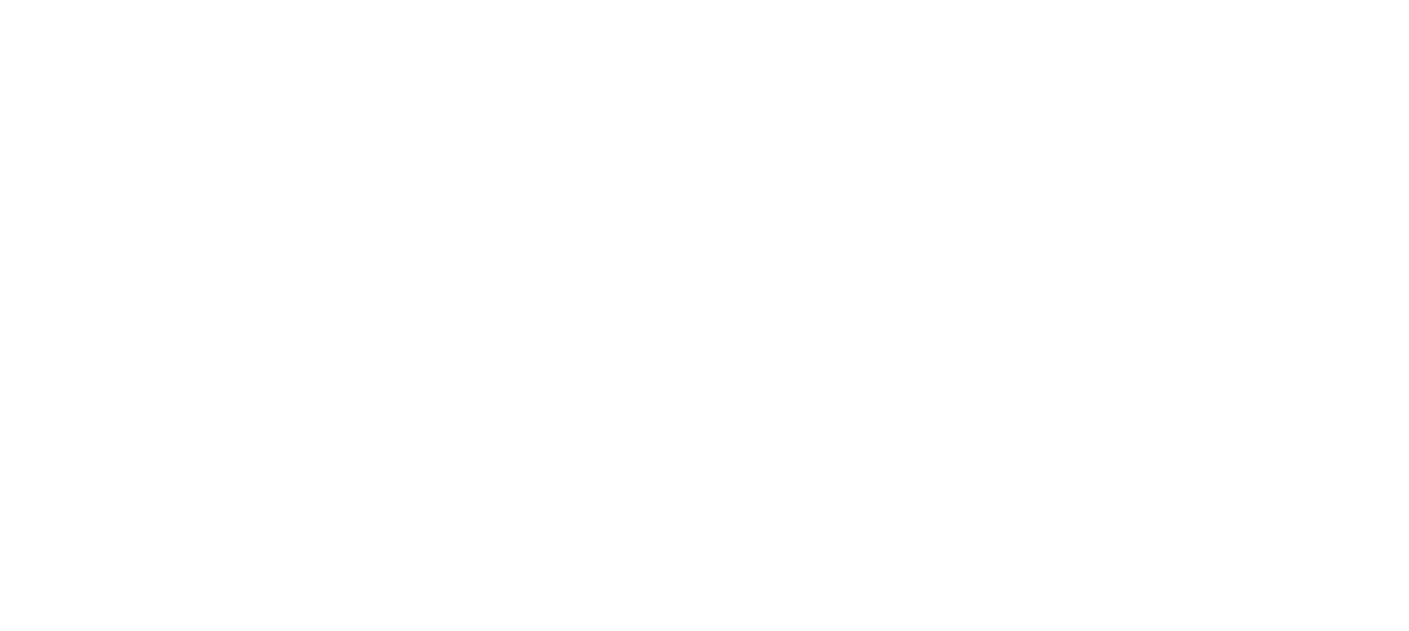 scroll, scrollTop: 0, scrollLeft: 0, axis: both 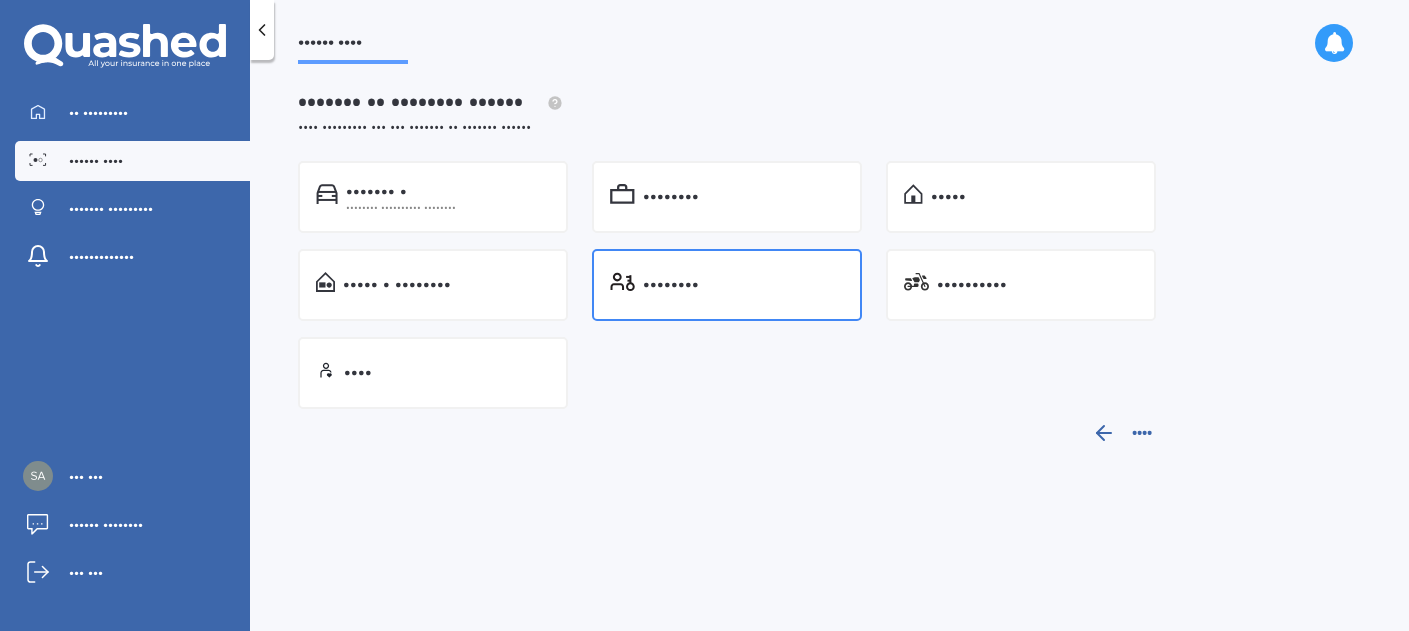 click on "••••••••" at bounding box center (376, 192) 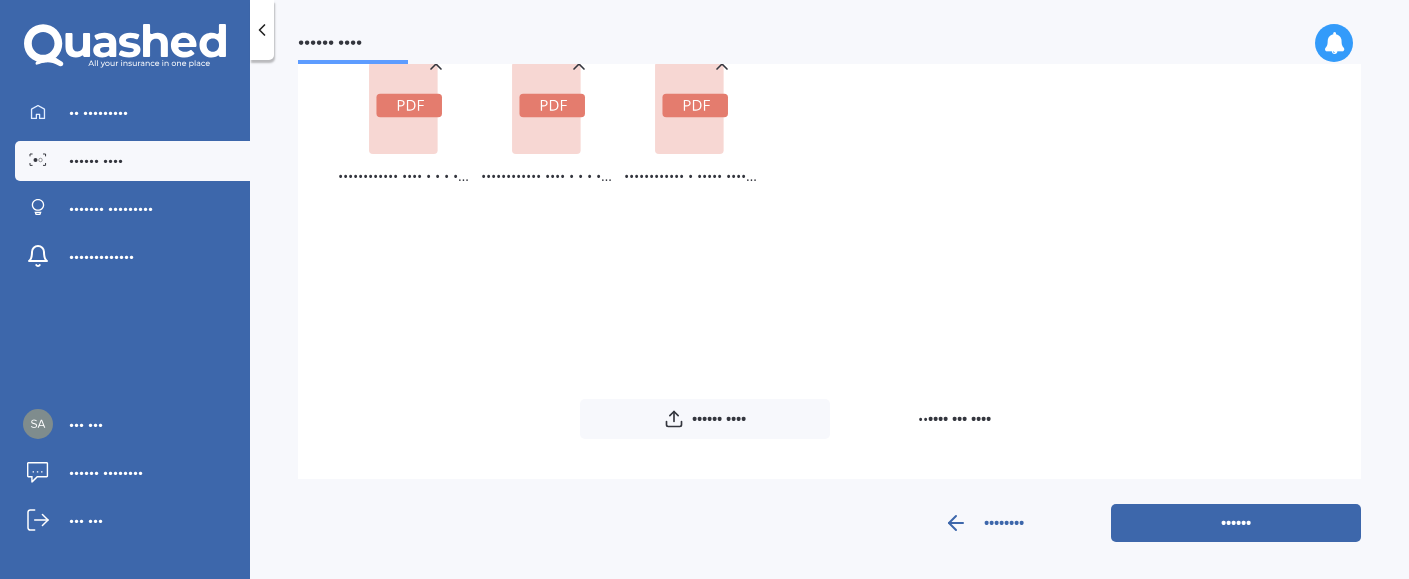 scroll, scrollTop: 186, scrollLeft: 0, axis: vertical 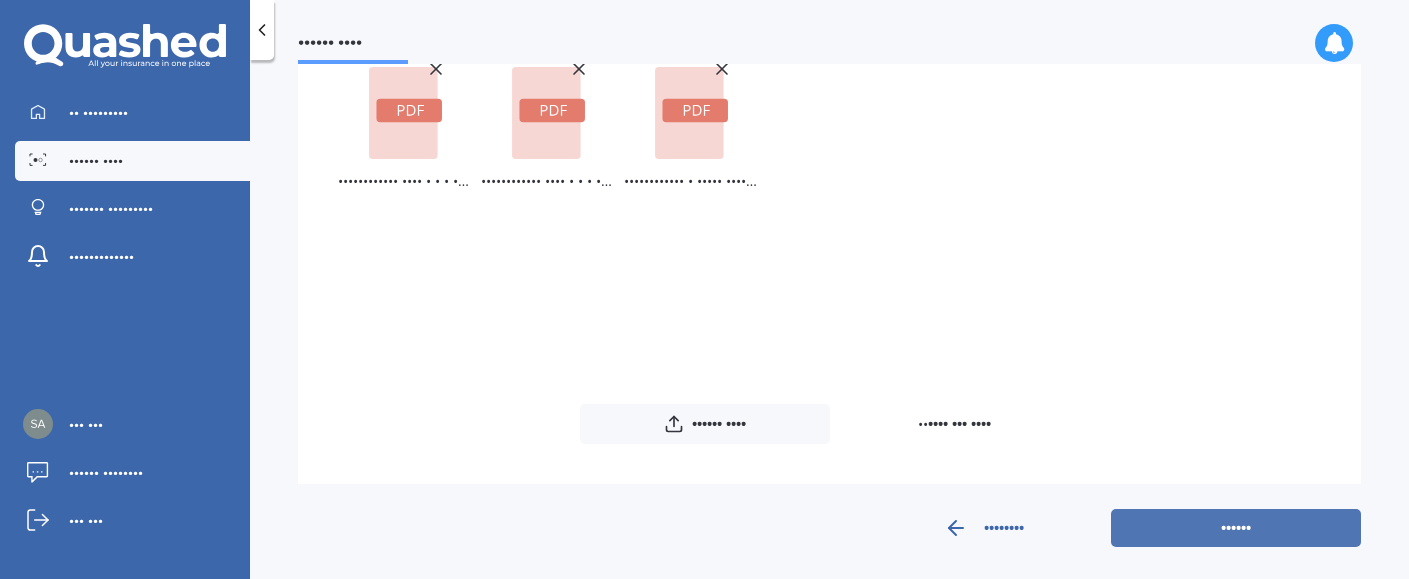 click on "••••••" at bounding box center (1236, 528) 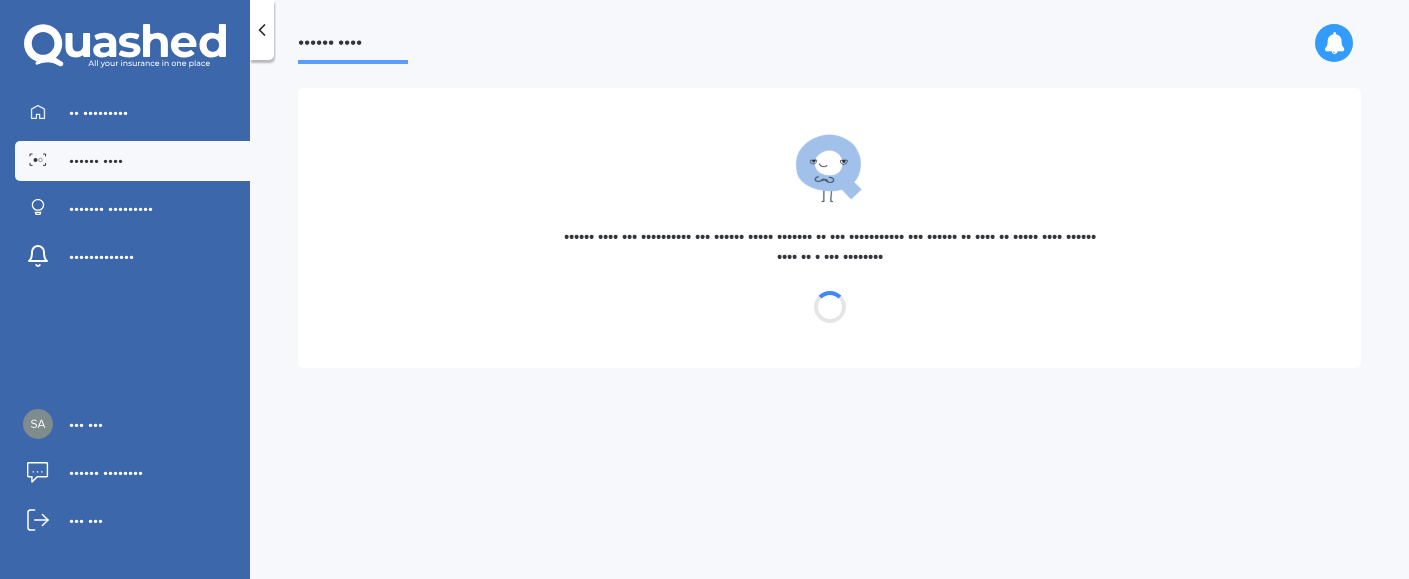 scroll, scrollTop: 0, scrollLeft: 0, axis: both 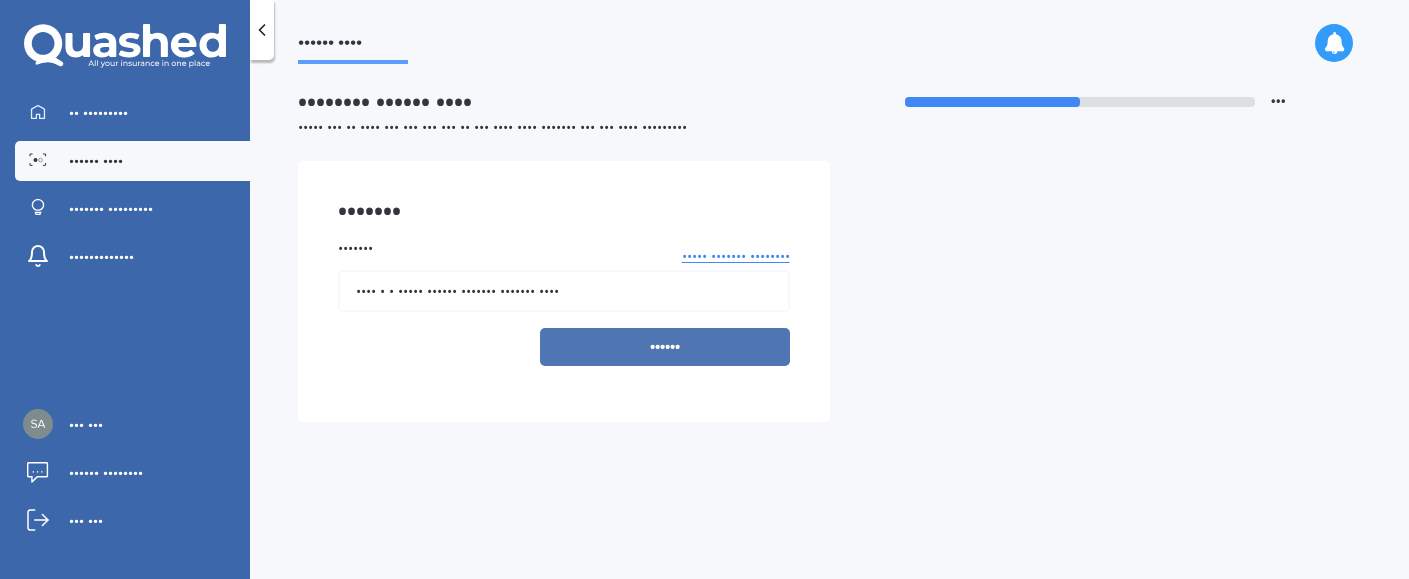 click on "••••••" at bounding box center [665, 347] 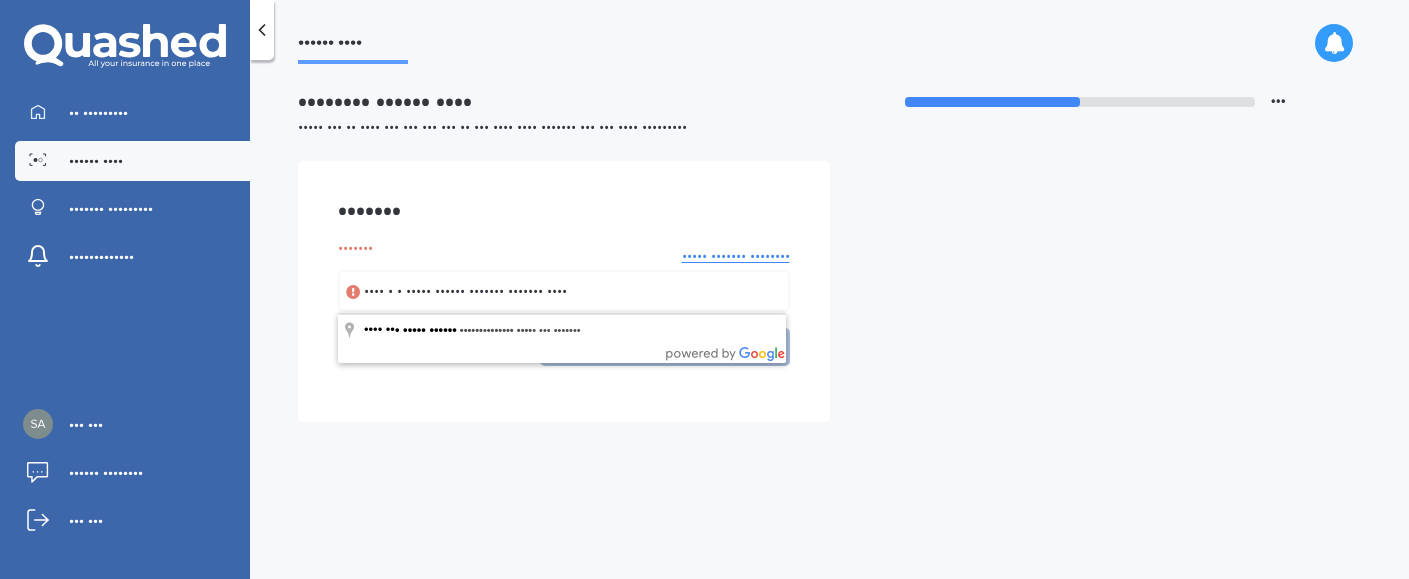 click on "•••• • • ••••• •••••• ••••••• ••••••• ••••" at bounding box center [564, 291] 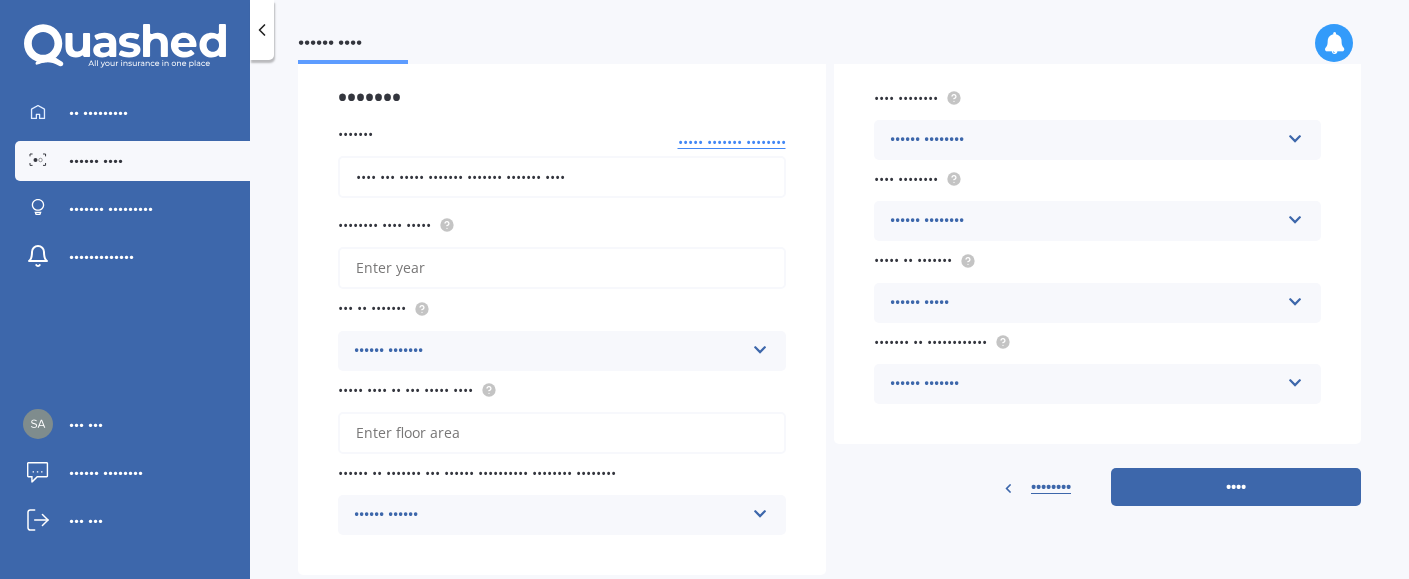 scroll, scrollTop: 115, scrollLeft: 0, axis: vertical 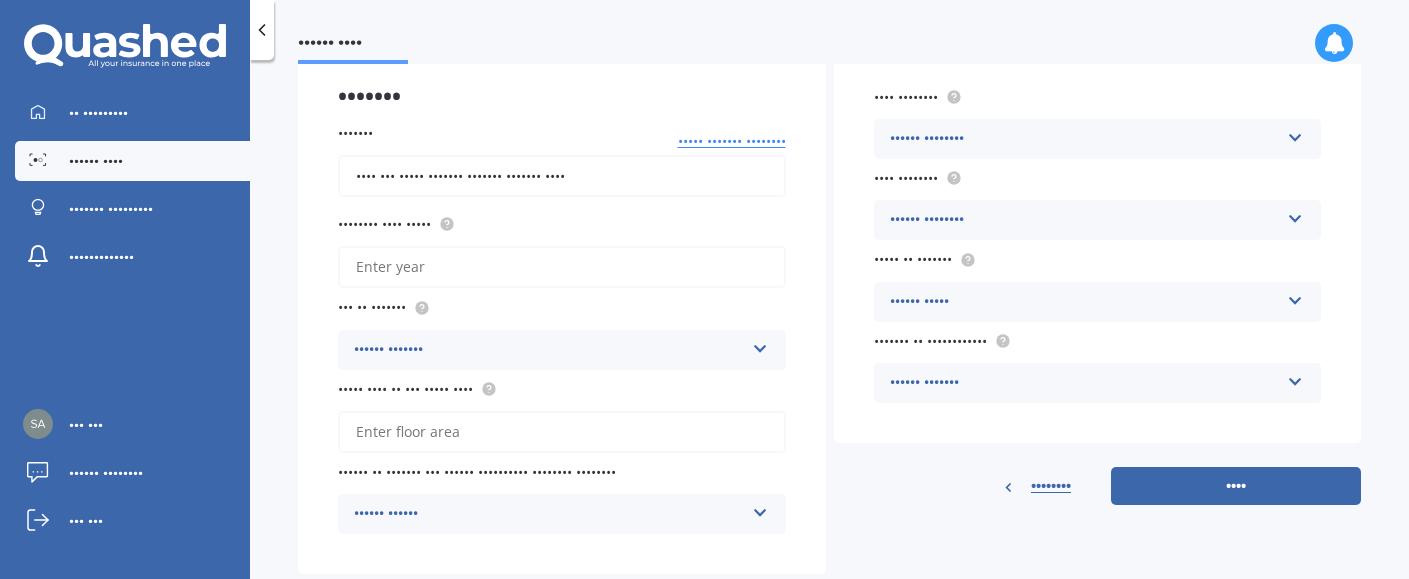click on "•••••••• •••• •••••" at bounding box center [562, 267] 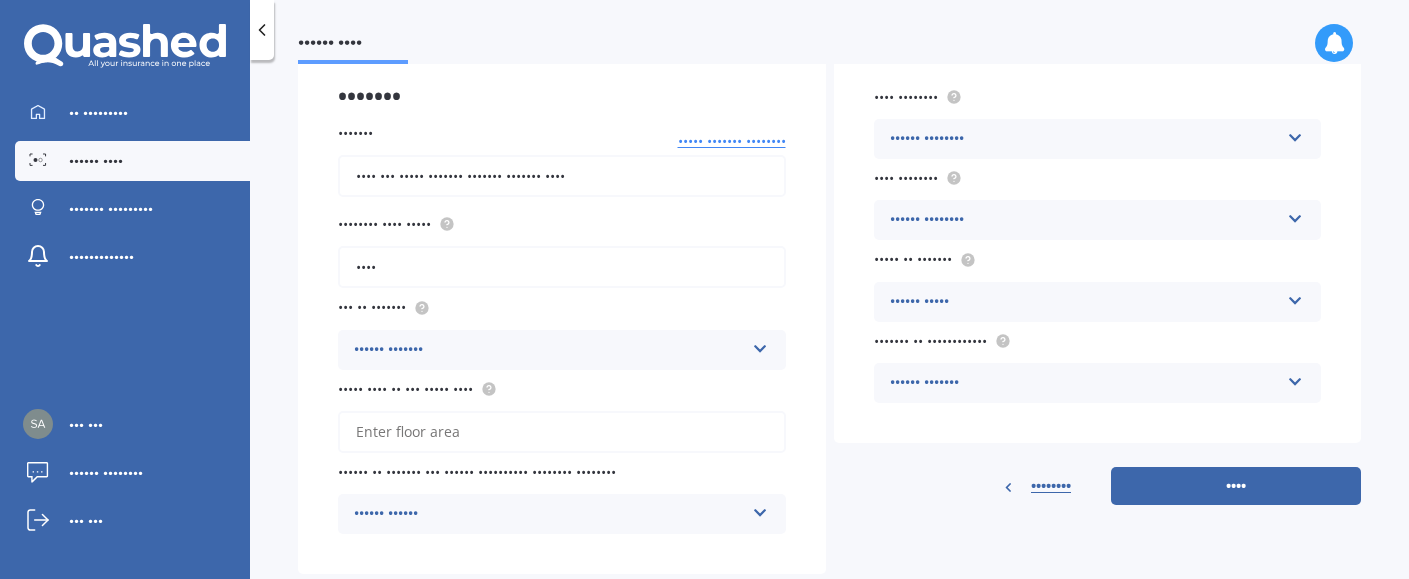 type on "••••" 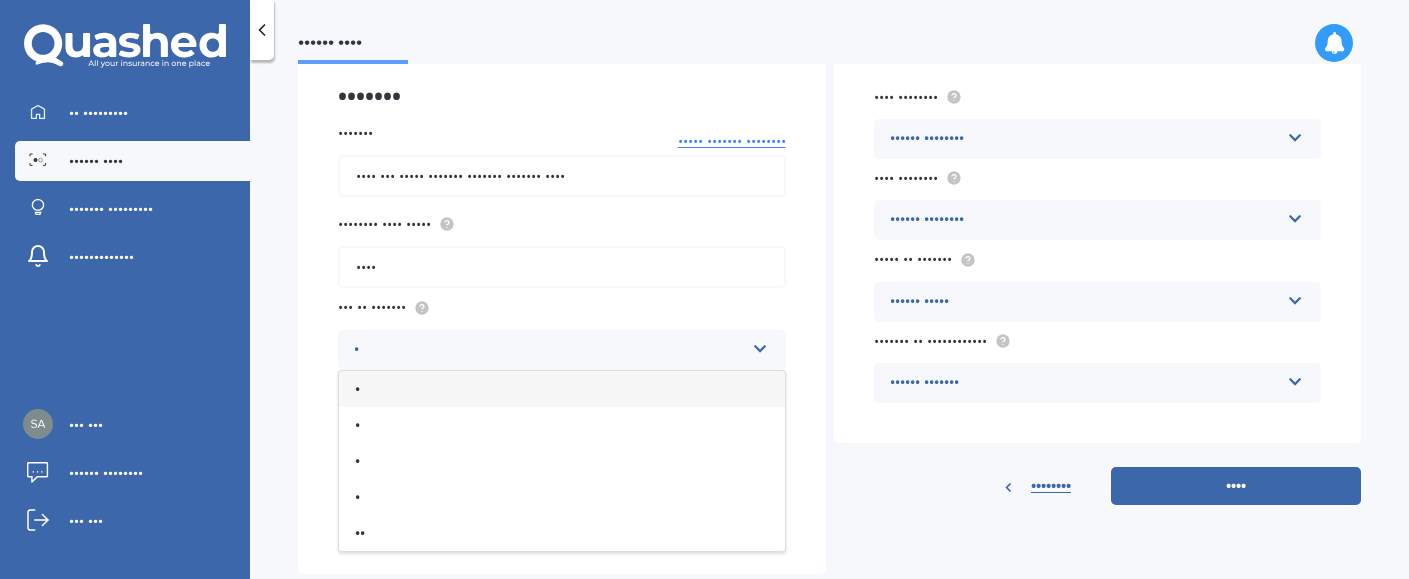 click on "•" at bounding box center [562, 389] 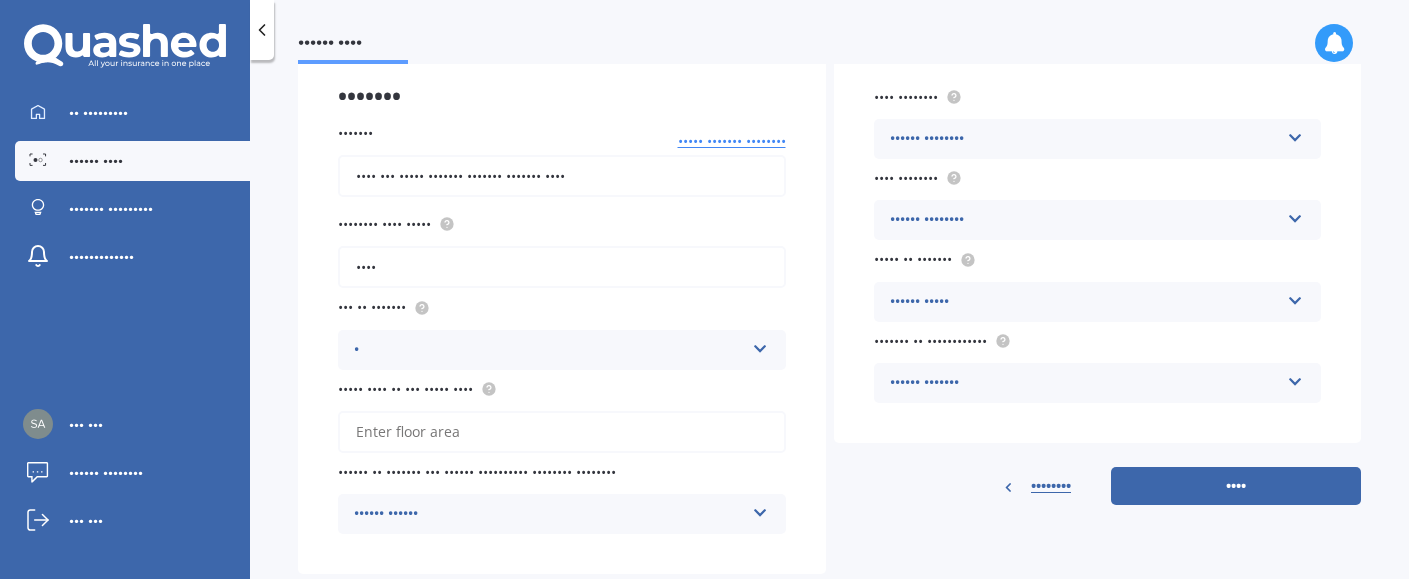 click on "••••• •••• •• ••• ••••• ••••" at bounding box center (562, 432) 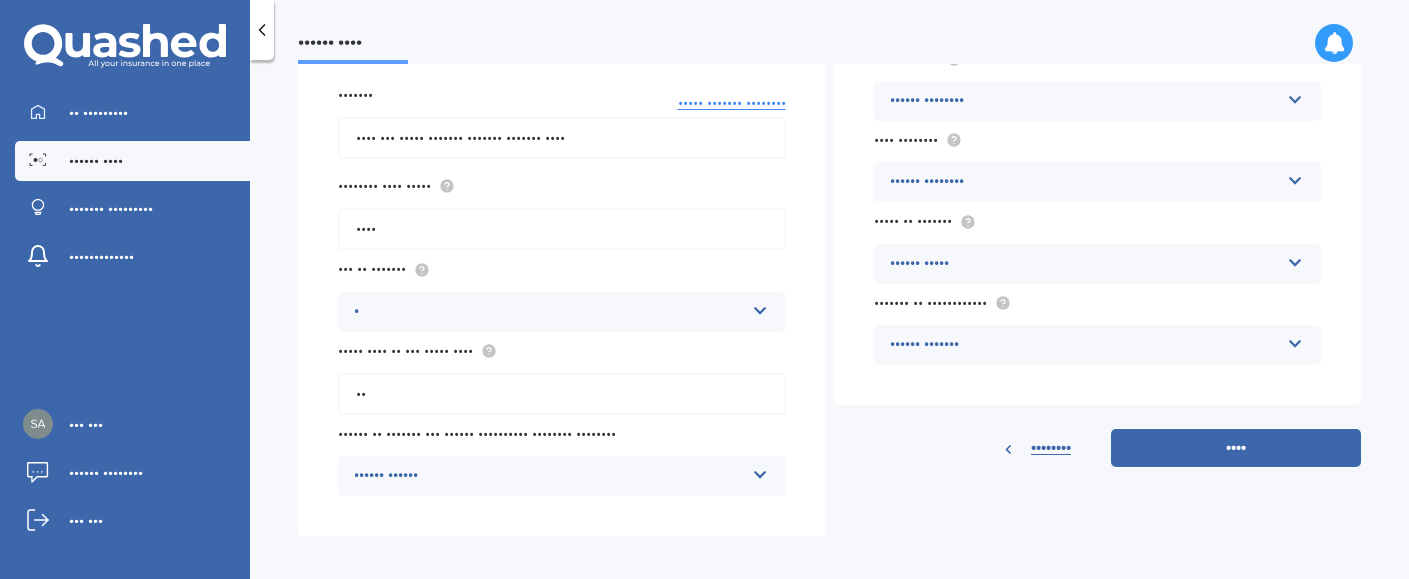 scroll, scrollTop: 164, scrollLeft: 0, axis: vertical 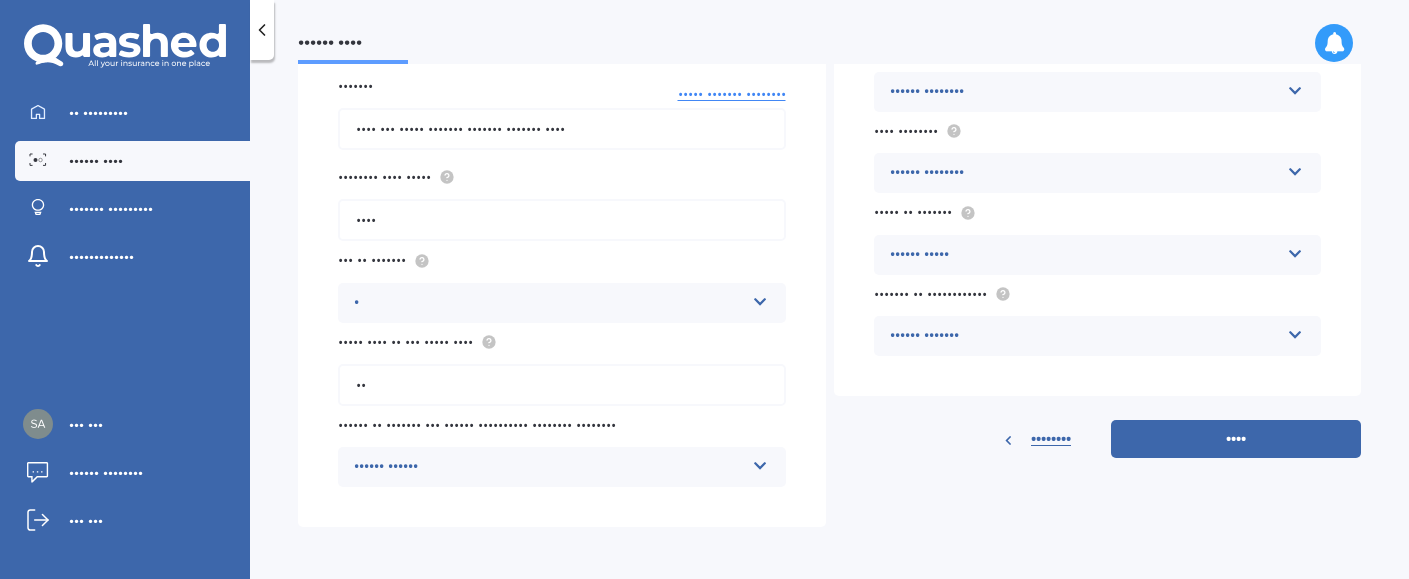 type on "••" 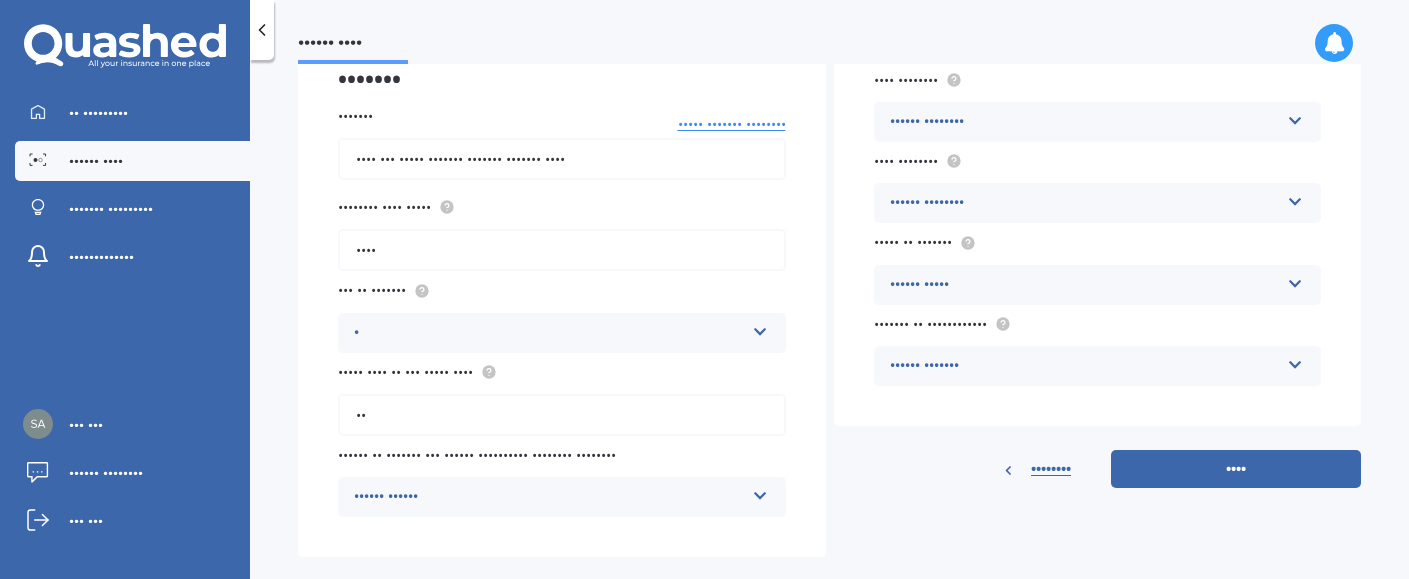 scroll, scrollTop: 130, scrollLeft: 0, axis: vertical 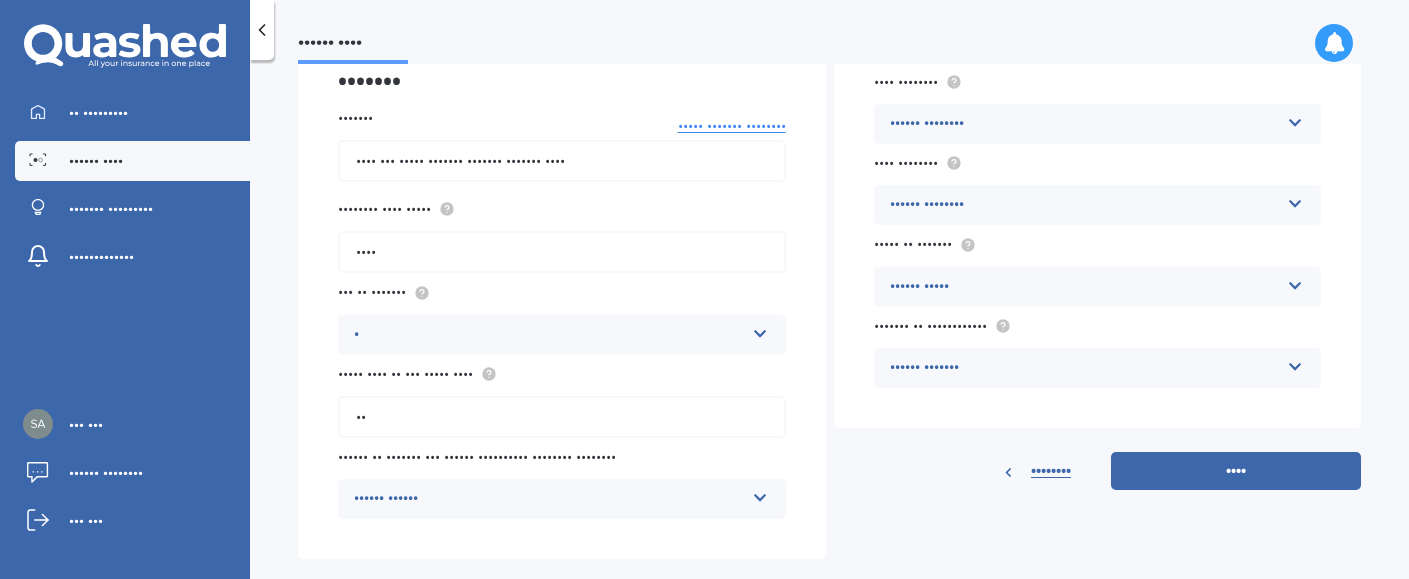 click on "•••••• •••••• • • • • • ••" at bounding box center [562, 335] 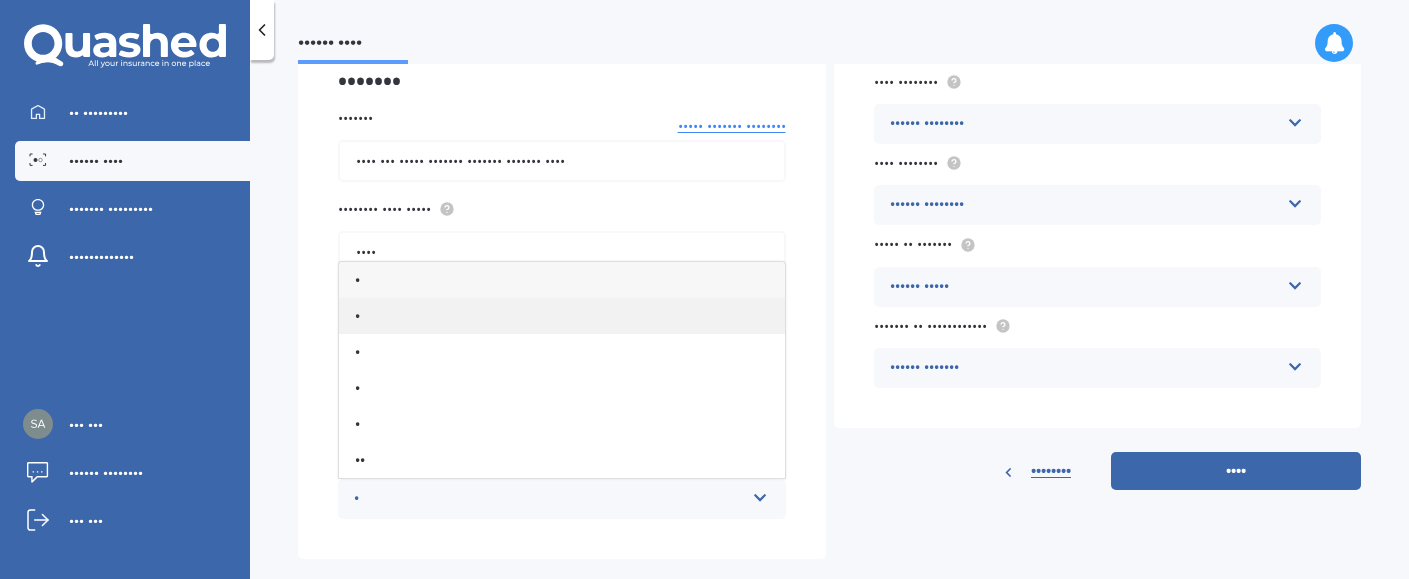 click on "•" at bounding box center [562, 316] 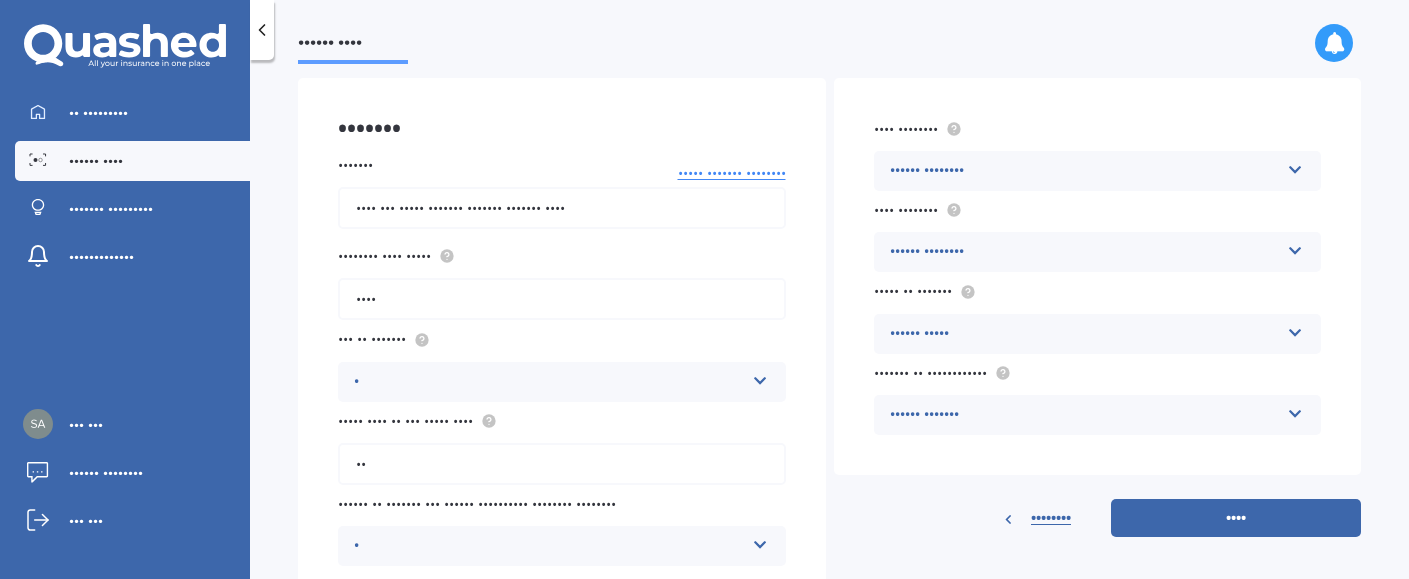 scroll, scrollTop: 81, scrollLeft: 0, axis: vertical 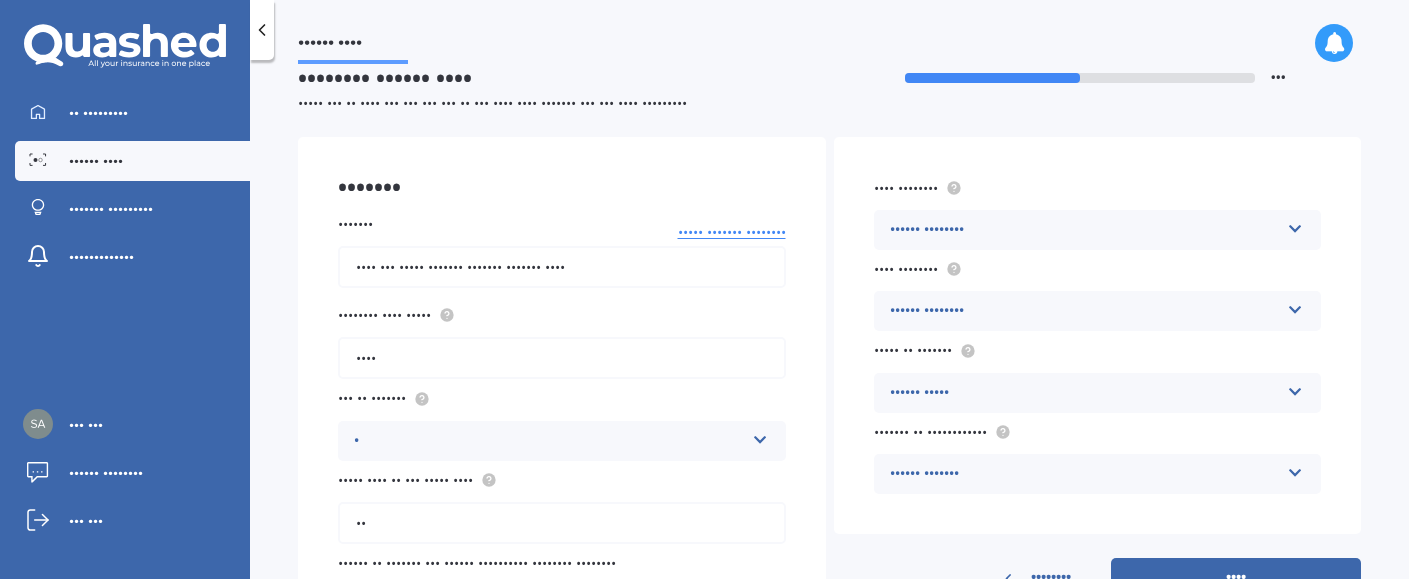 click on "•••••• ••••••••" at bounding box center [1085, 230] 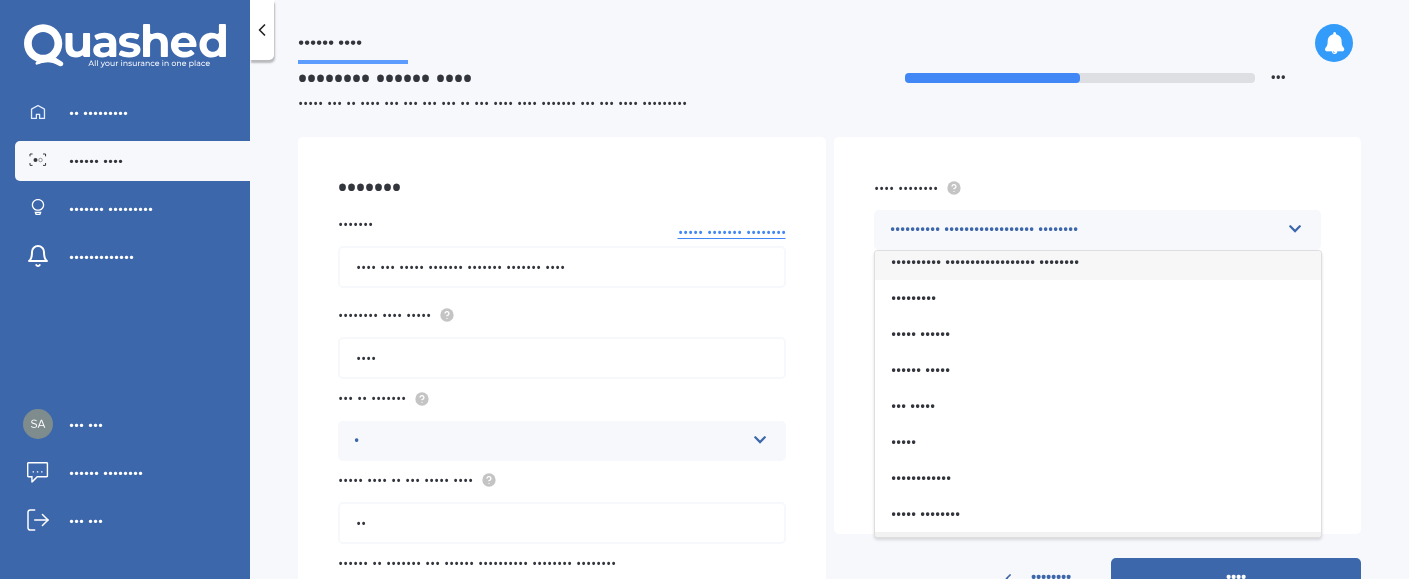 scroll, scrollTop: 0, scrollLeft: 0, axis: both 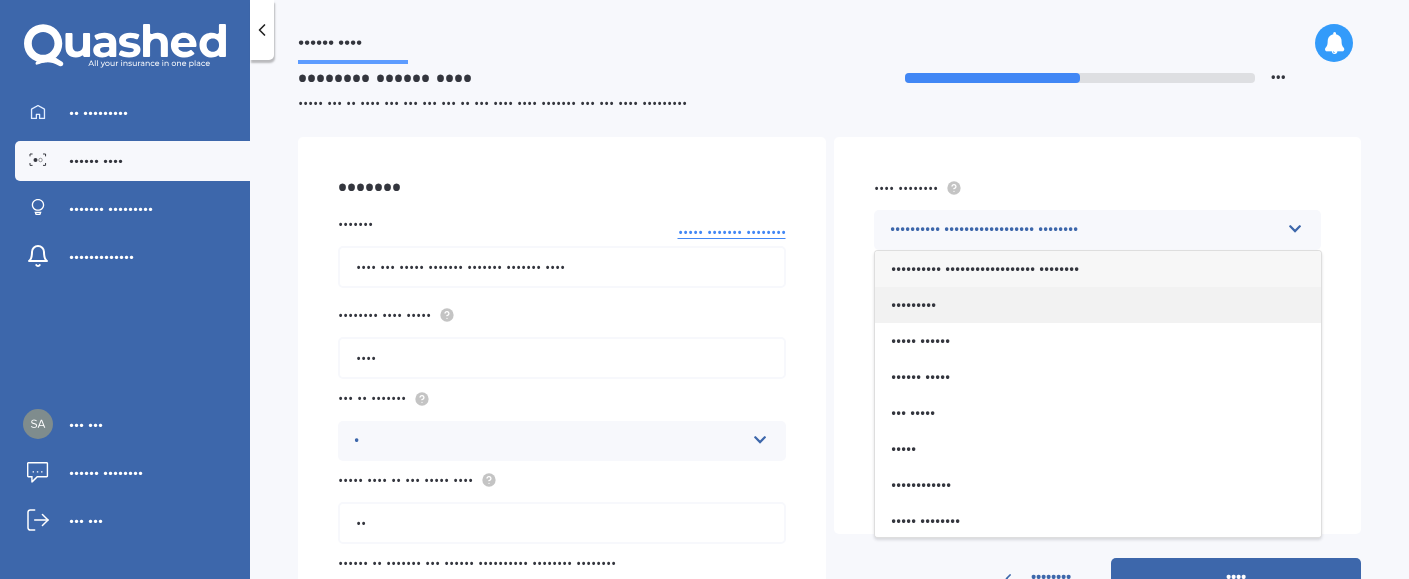click on "•••••••••" at bounding box center [985, 268] 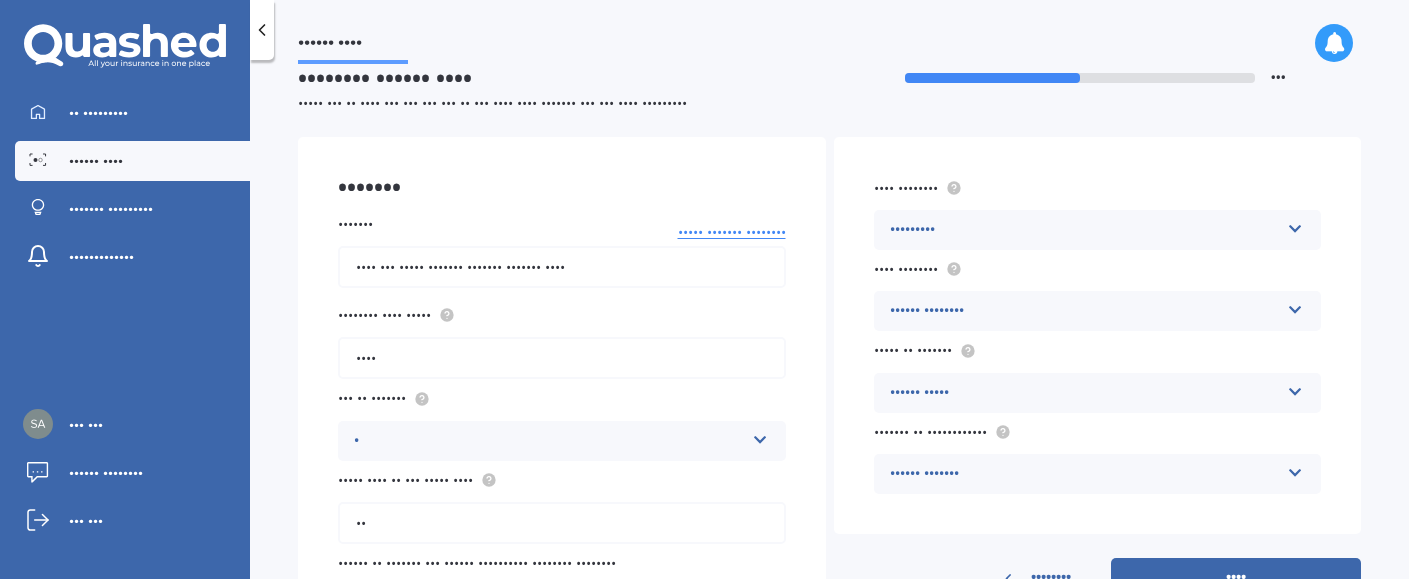 click on "••••••••• •••••••••• •••••••••••••••••• •••••••• ••••••••• ••••• •••••• •••••• ••••• ••• ••••• ••••• •••••••••••• ••••• •••••••• ••••• ••••••••• ••••••••• ••••• ••••••••• •••••• •••••• •••••••••••••••••• ••••••••" at bounding box center (562, 441) 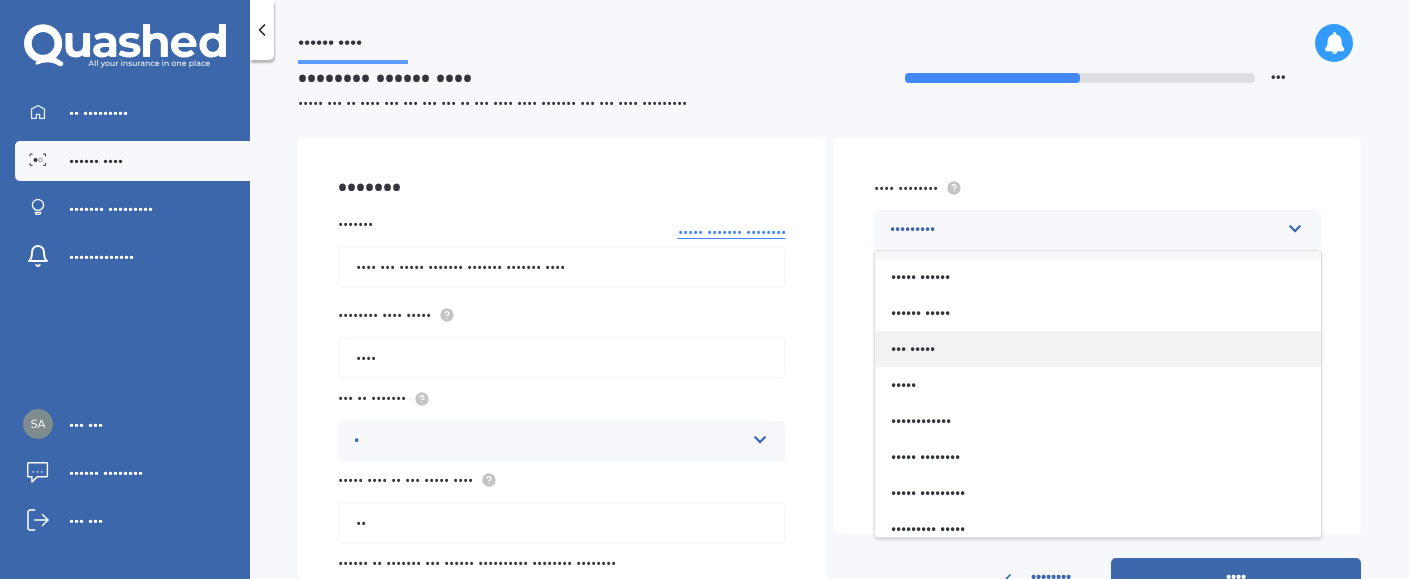 scroll, scrollTop: 0, scrollLeft: 0, axis: both 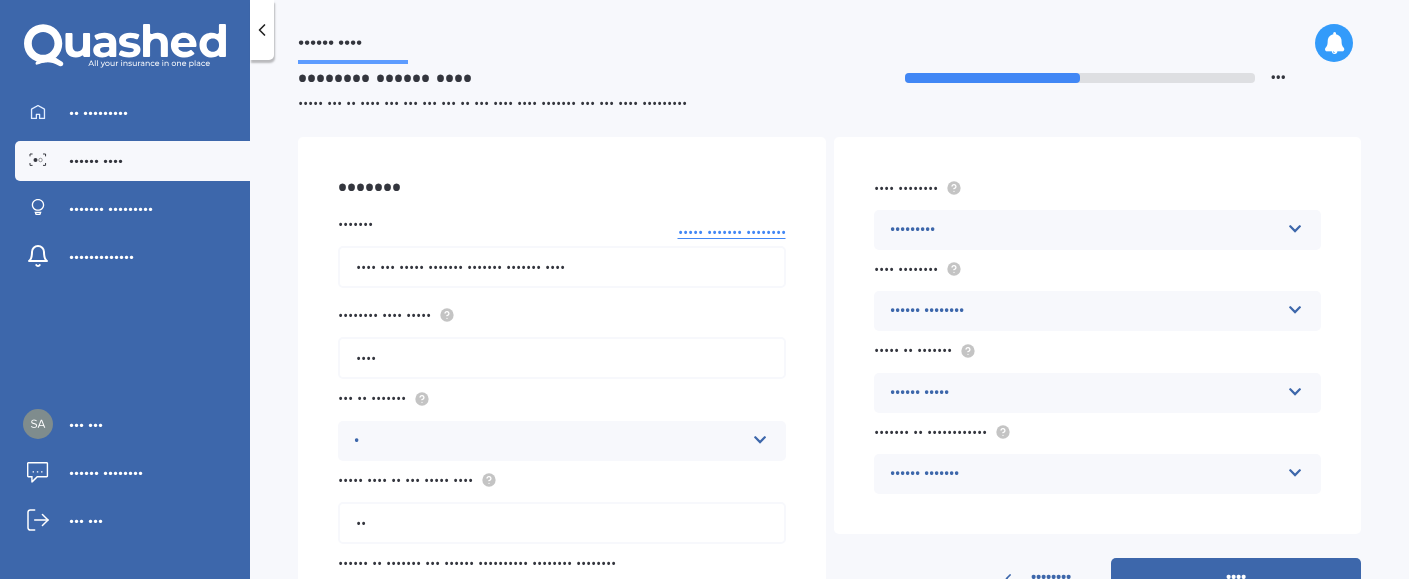 click on "•••• •••••••• ••••••••• •••••••••• •••••••••••••••••• •••••••• ••••••••• ••••• •••••• •••••• ••••• ••• ••••• ••••• •••••••••••• ••••• •••••••• ••••• ••••••••• ••••••••• ••••• ••••••••• •••••• •••••• •••••••••••••••••• •••••••• •••• •••••••• •••••• •••••••• •••• ••••• •••••• •••• •••••••• •••• ••••• •••••••• ••••••• •••••••• ••••• ••••••• ••••• •••••• •••••••• ••••••• ••••• •••••••• ••••••• ••••• ••••••• •••••••••• ••••• ••••••• •••••• •••••••• ••••• ••••• •• ••••••• •••••• ••••• •••• •• •••••• ••••• ••• •• ••••• ••• •••••••• ••••• •••••• •••• •••••• ••••• •••• •• ••••• ••••••• •• •••••••••••• •••••• ••••••• •••••••• •••• ••••••••" at bounding box center [1098, 335] 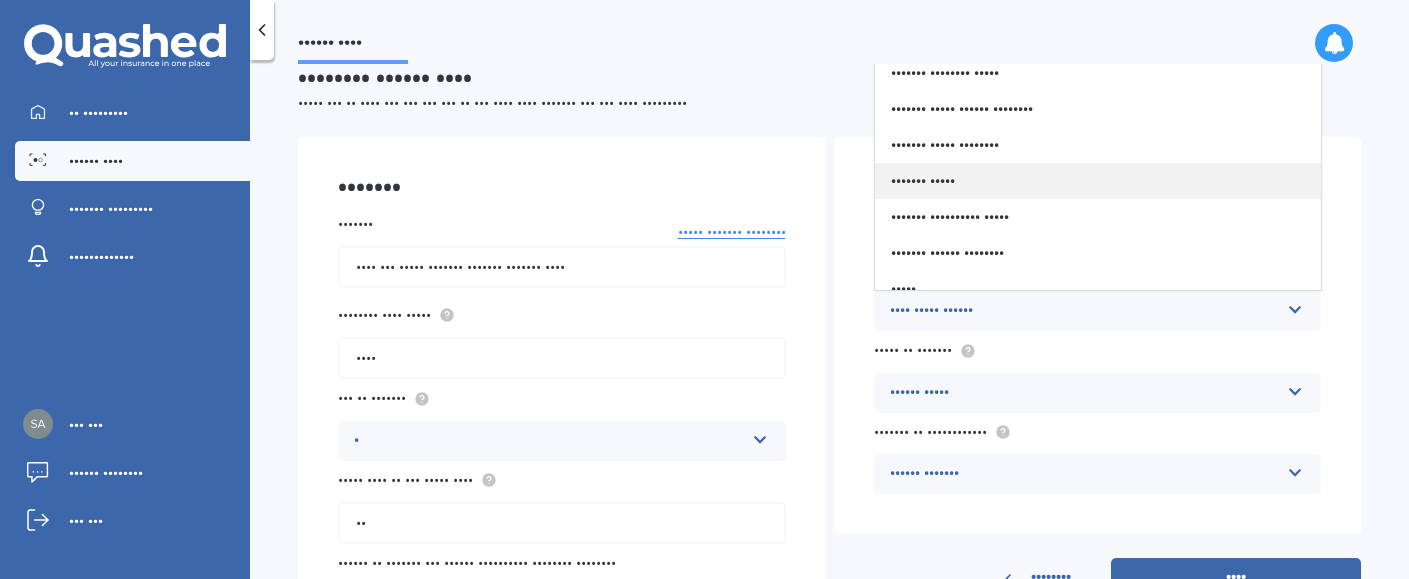 scroll, scrollTop: 74, scrollLeft: 0, axis: vertical 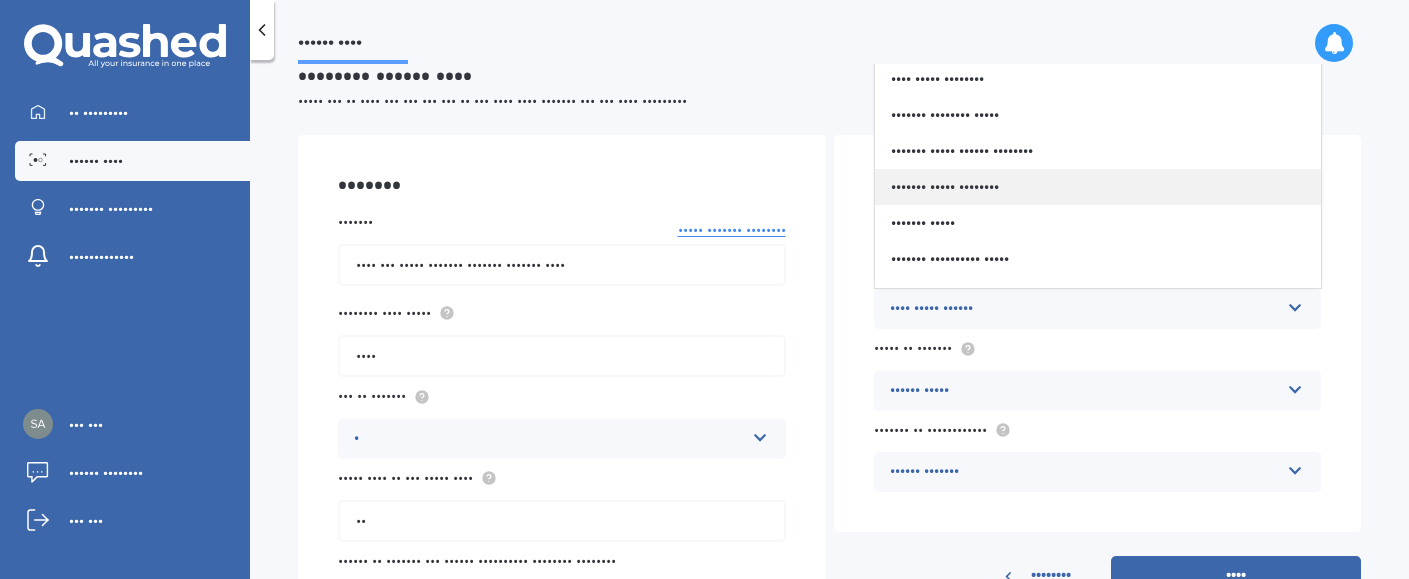 click on "••••••• ••••• ••••••••" at bounding box center [932, 6] 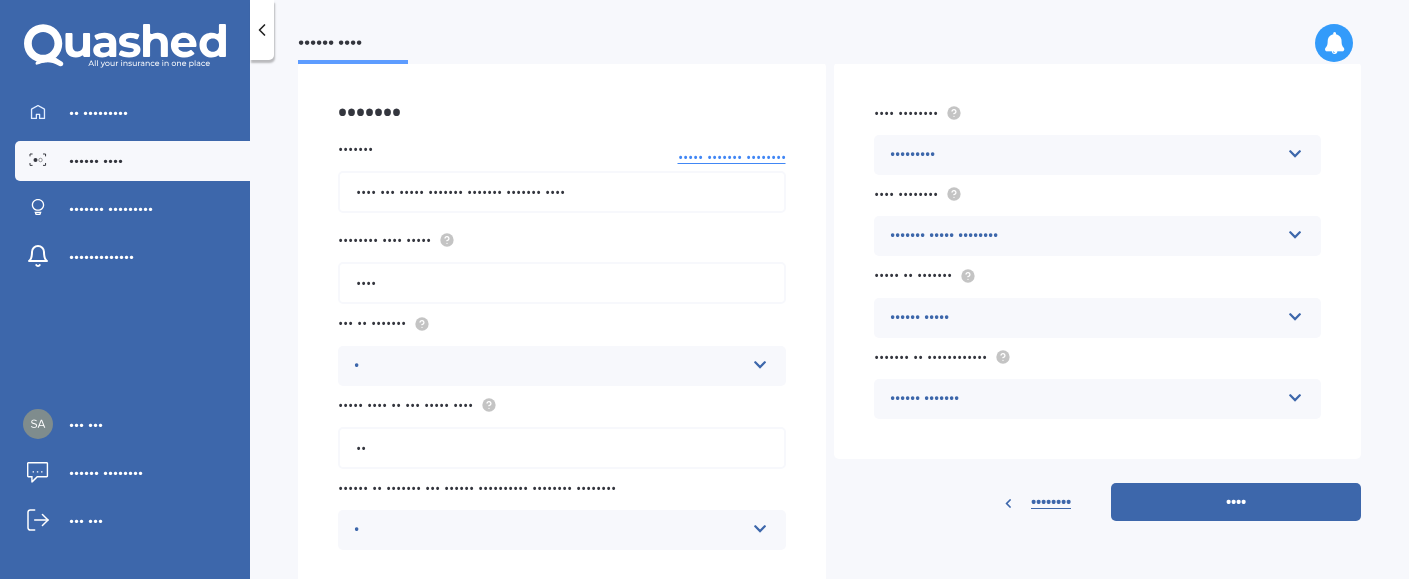 scroll, scrollTop: 148, scrollLeft: 0, axis: vertical 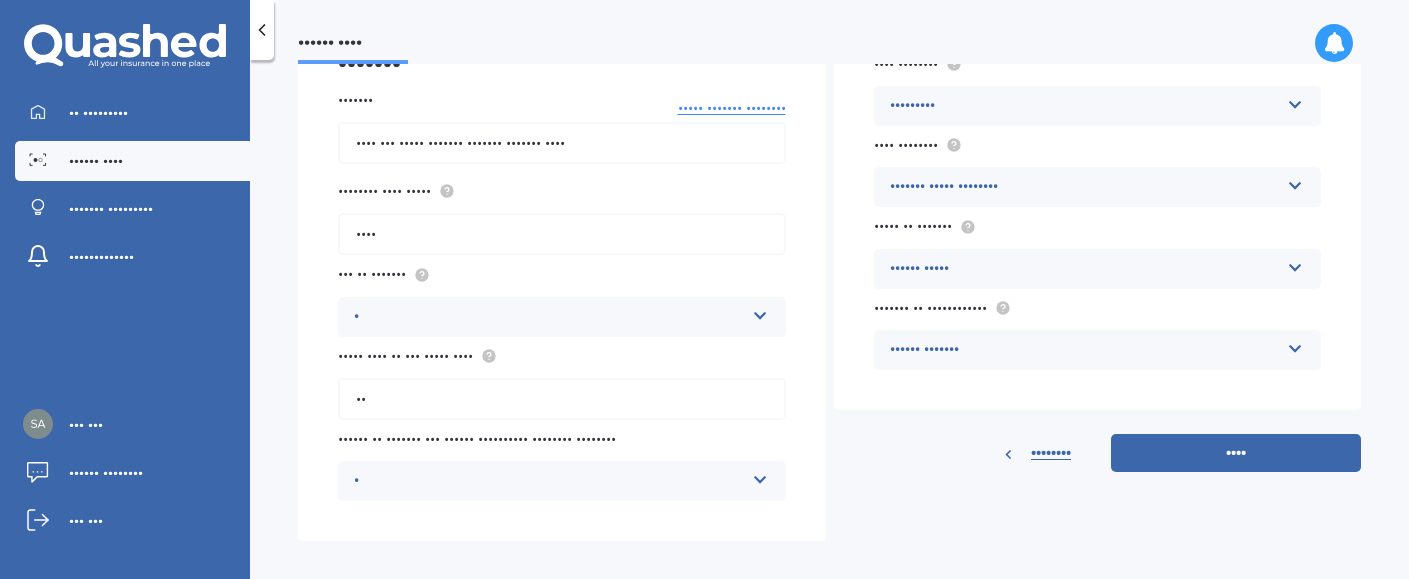 click on "•••••• •••••" at bounding box center [1085, 269] 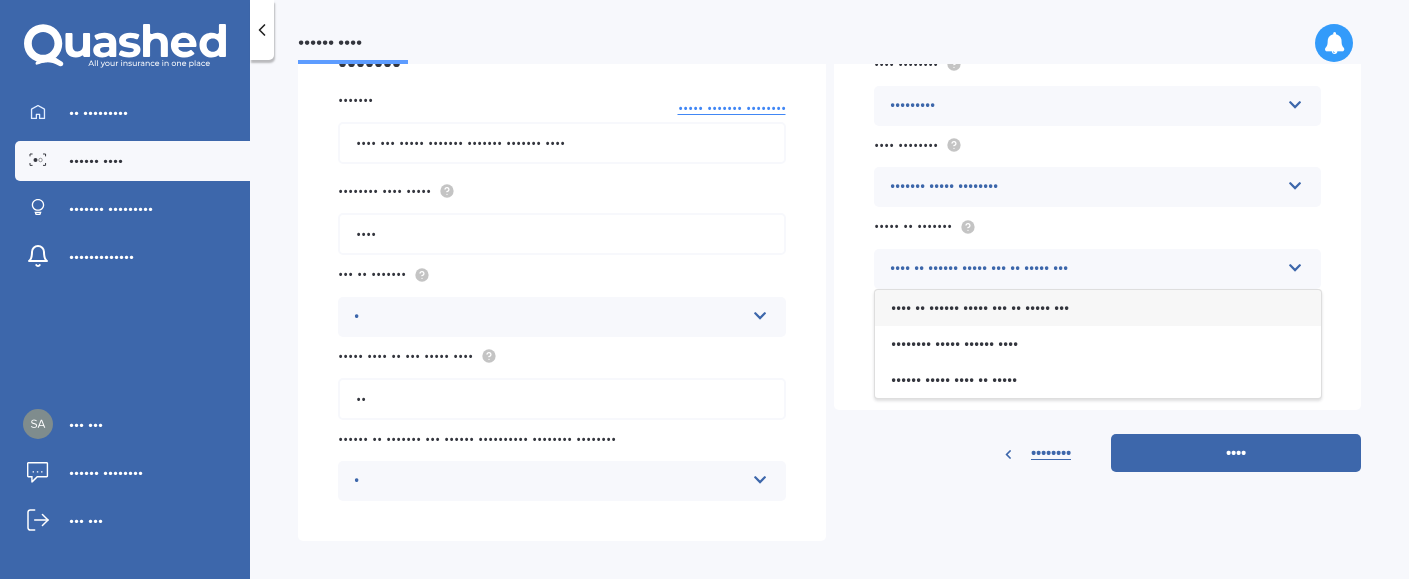 click on "•••• •• •••••• ••••• ••• •• ••••• •••" at bounding box center (980, 307) 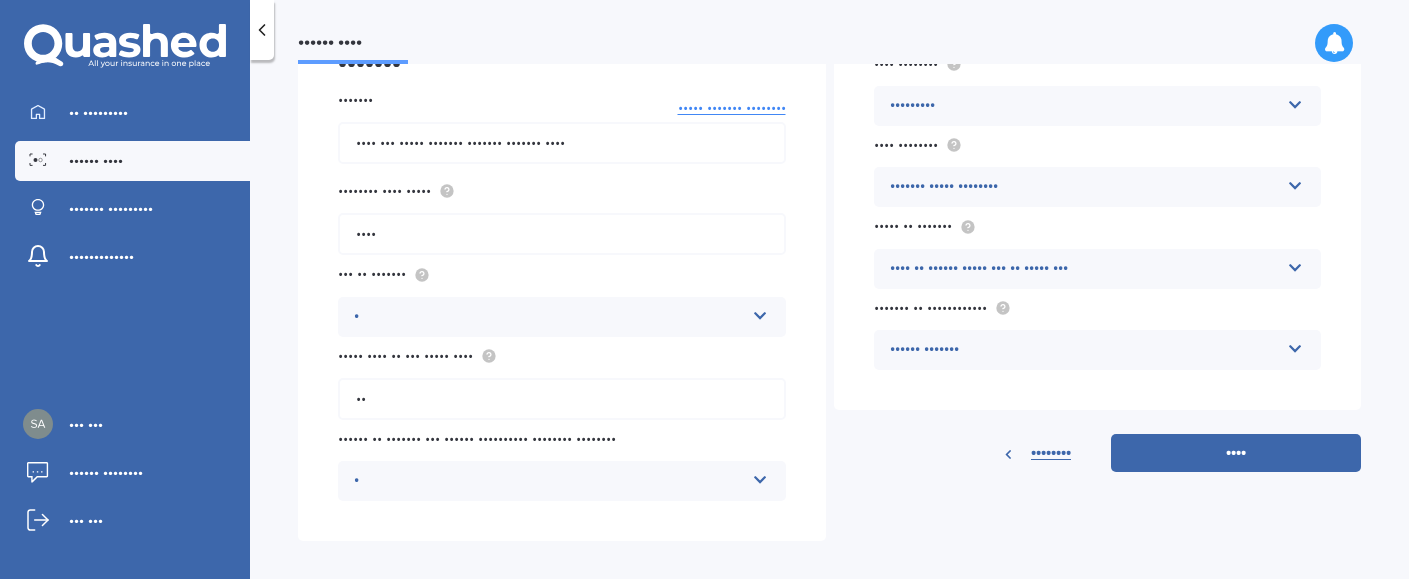 click on "•••••• •••••••" at bounding box center [1085, 350] 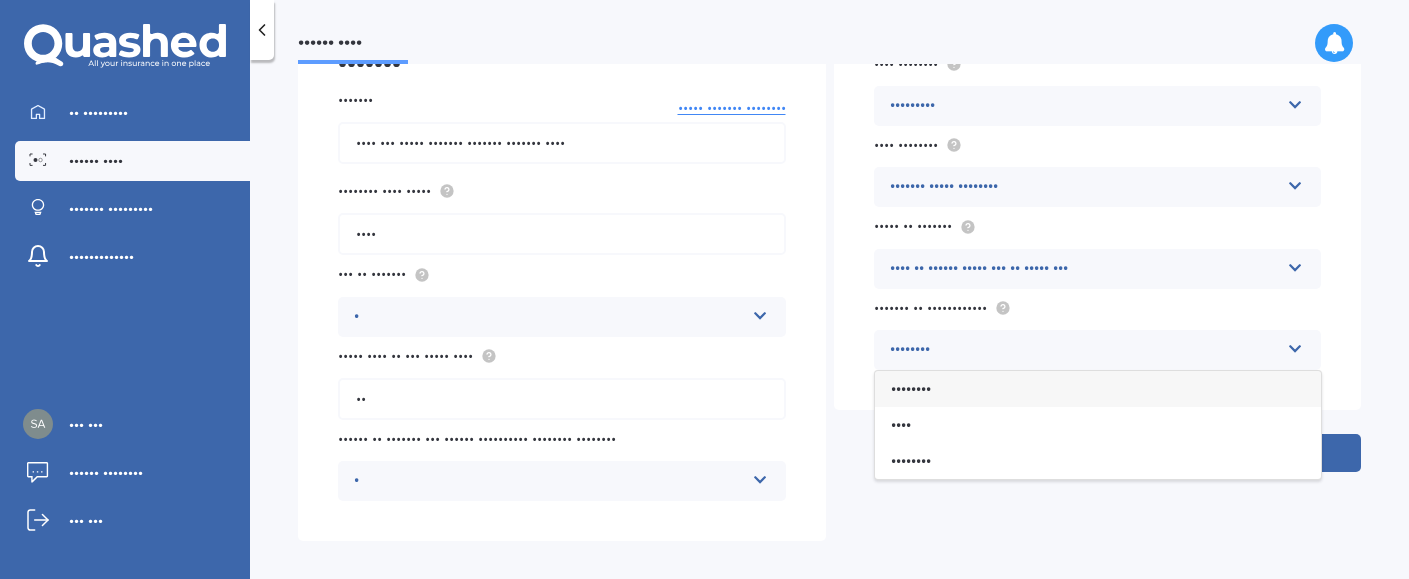 click on "••••••••" at bounding box center [911, 388] 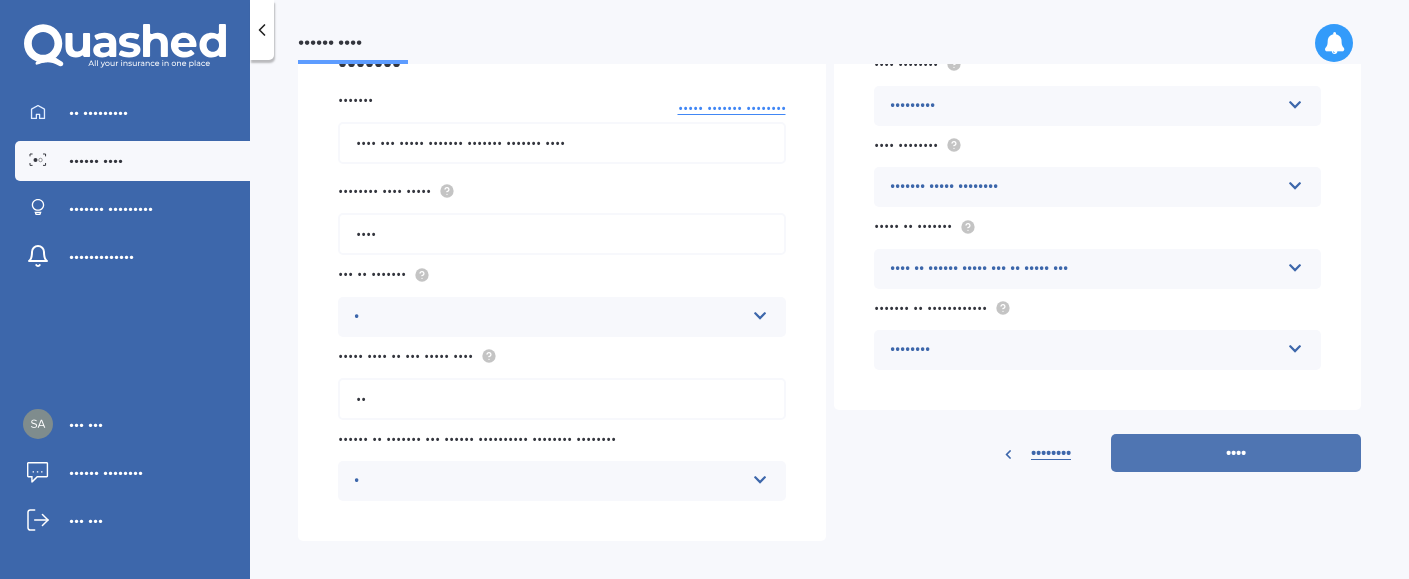click on "••••" at bounding box center (1236, 453) 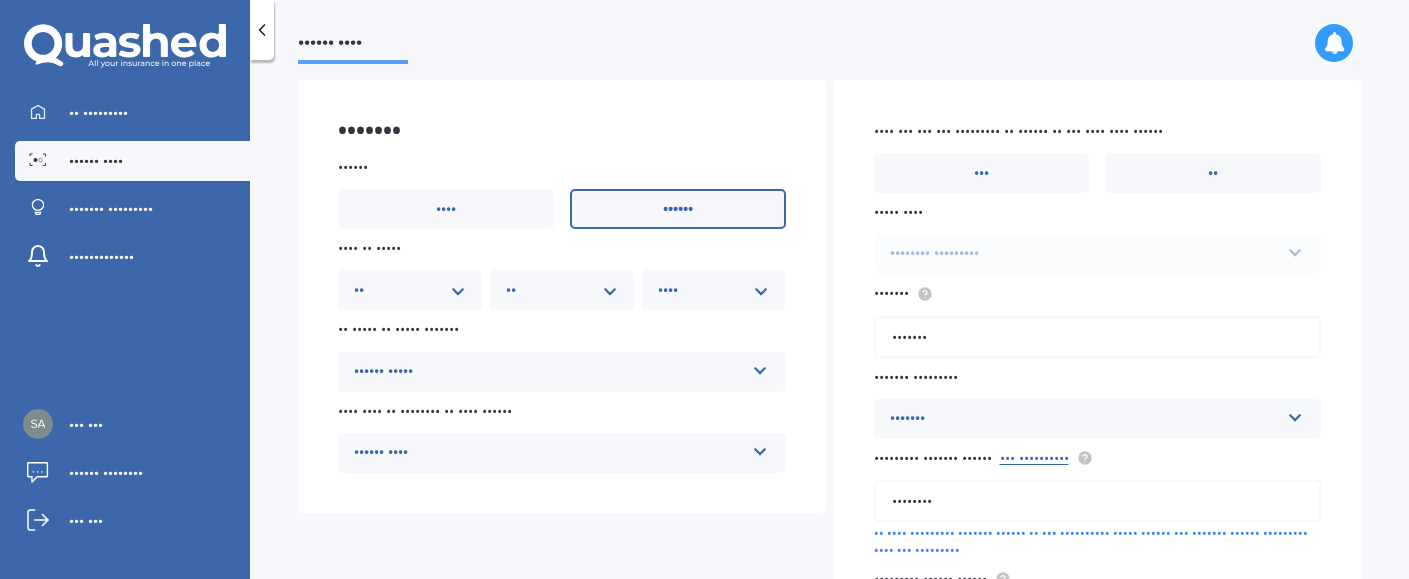 scroll, scrollTop: 116, scrollLeft: 0, axis: vertical 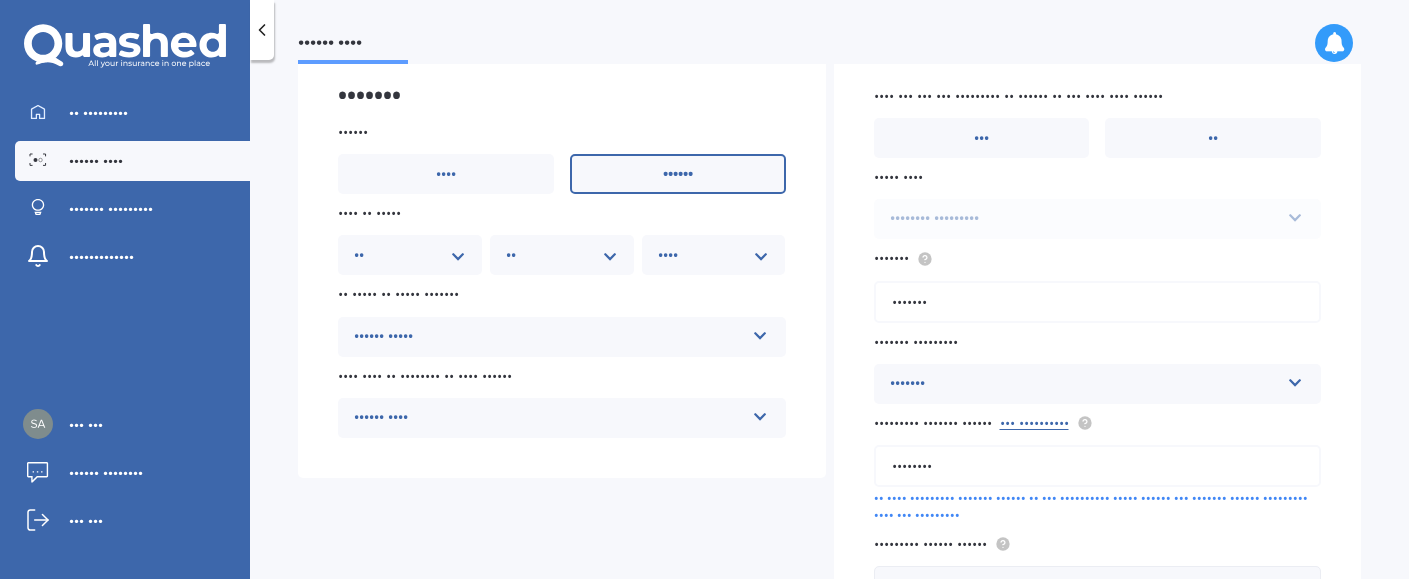 click on "•••••• •••••" at bounding box center [549, 337] 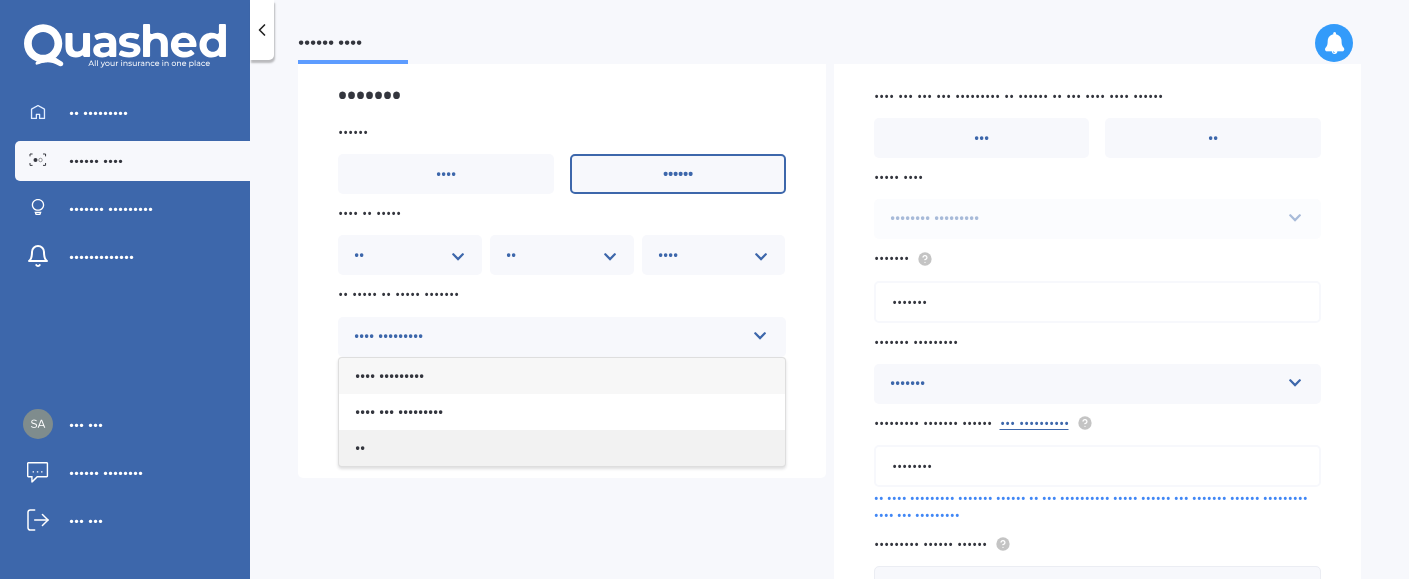 click on "••" at bounding box center [562, 448] 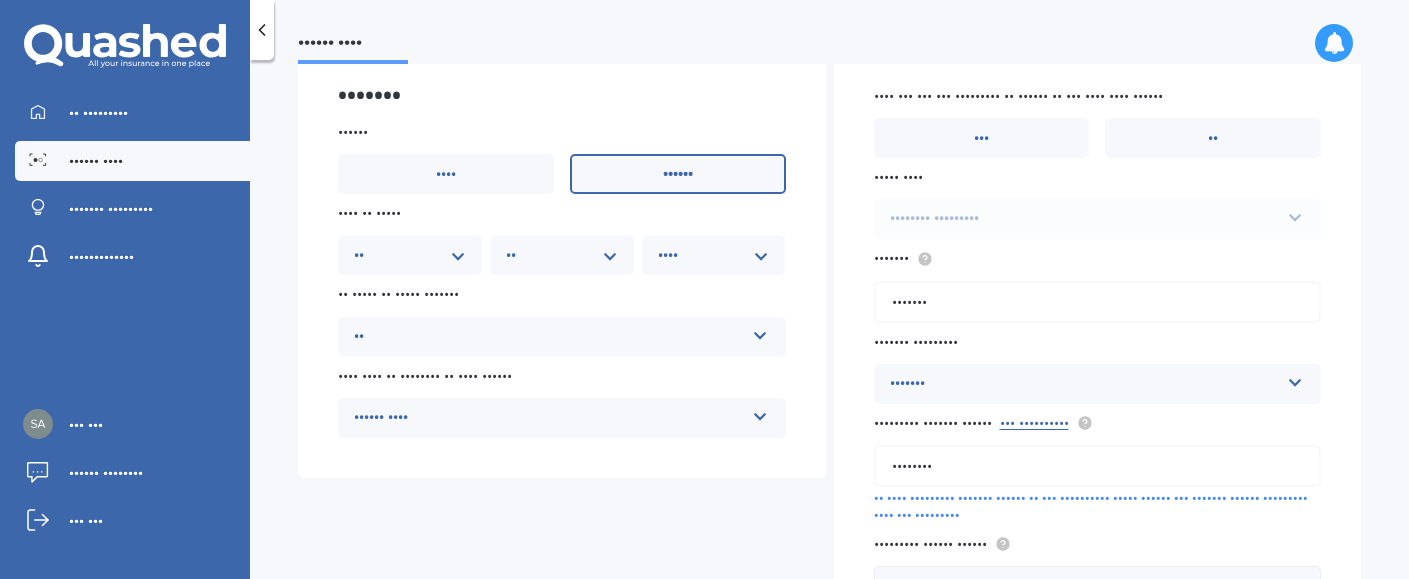 click on "•••••• ••••" at bounding box center [549, 418] 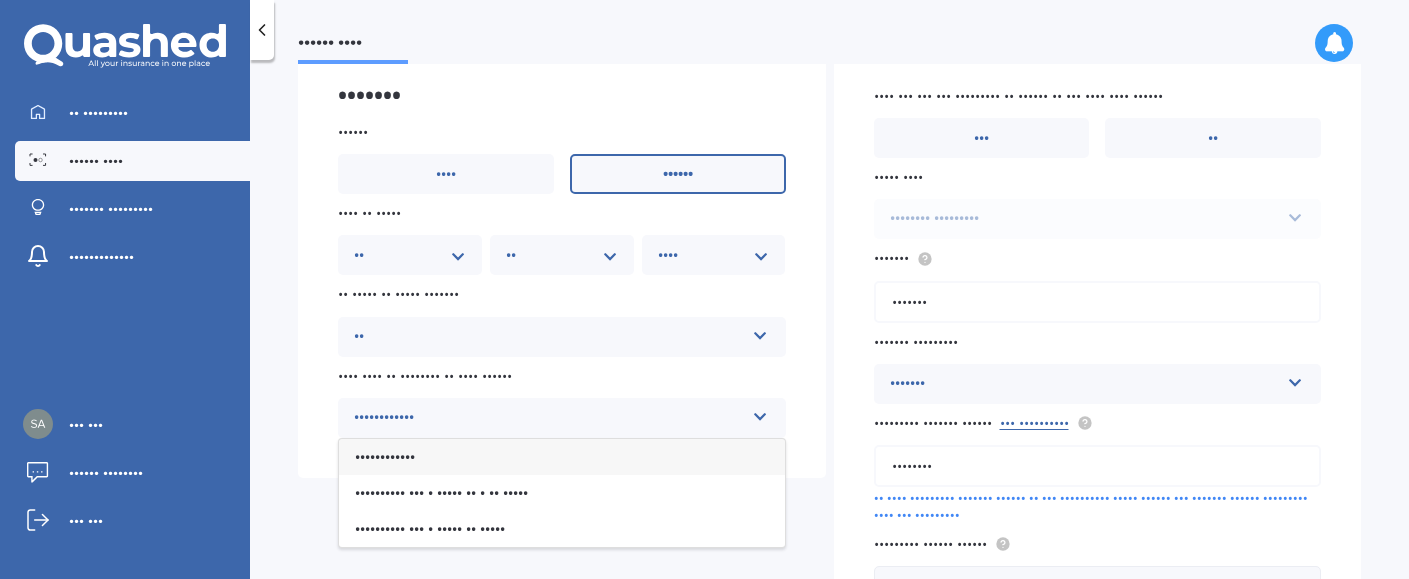 click on "••••••••••••" at bounding box center (385, 456) 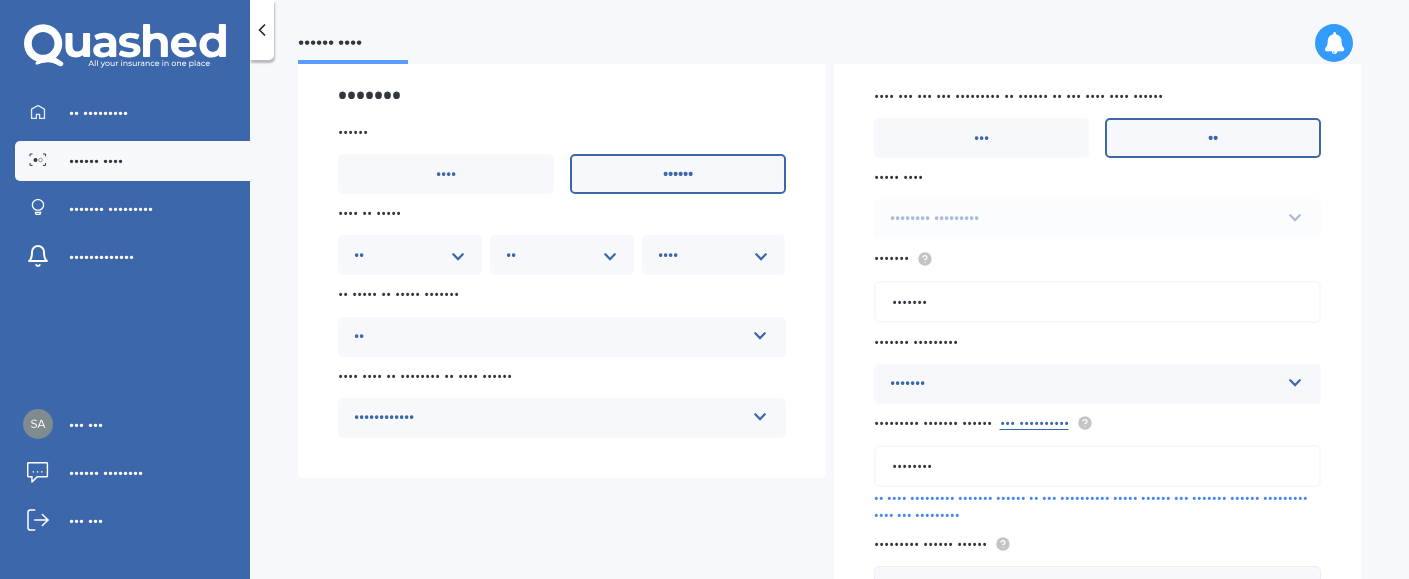 click on "••" at bounding box center (678, 174) 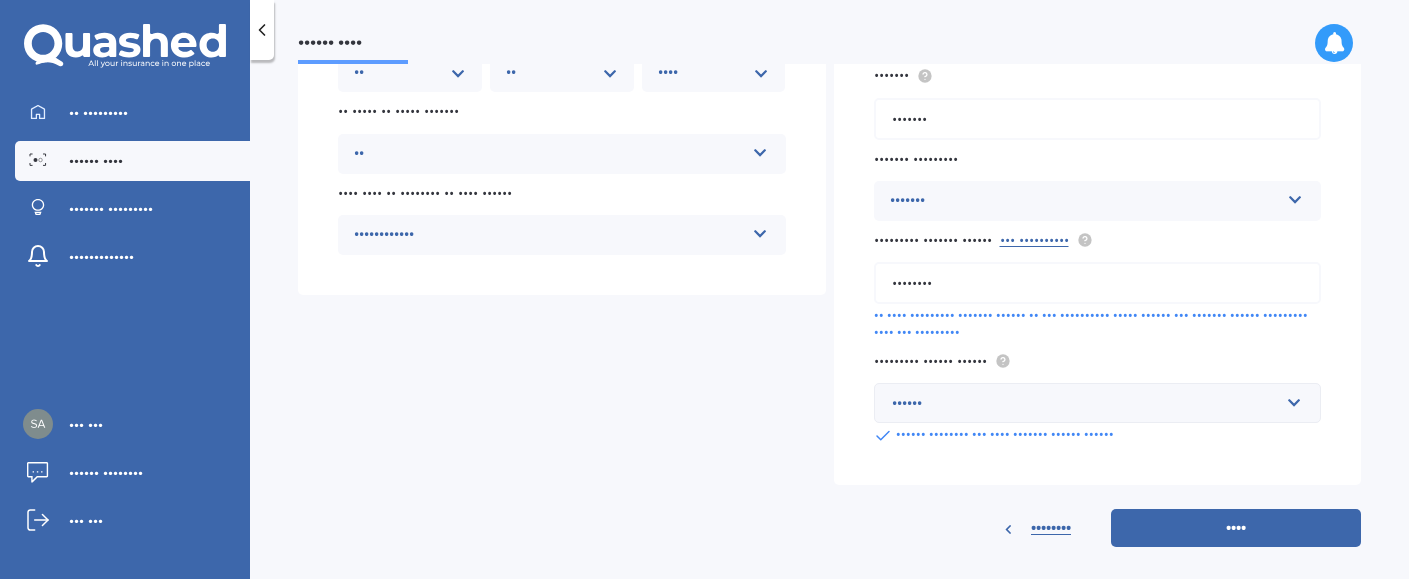 scroll, scrollTop: 298, scrollLeft: 0, axis: vertical 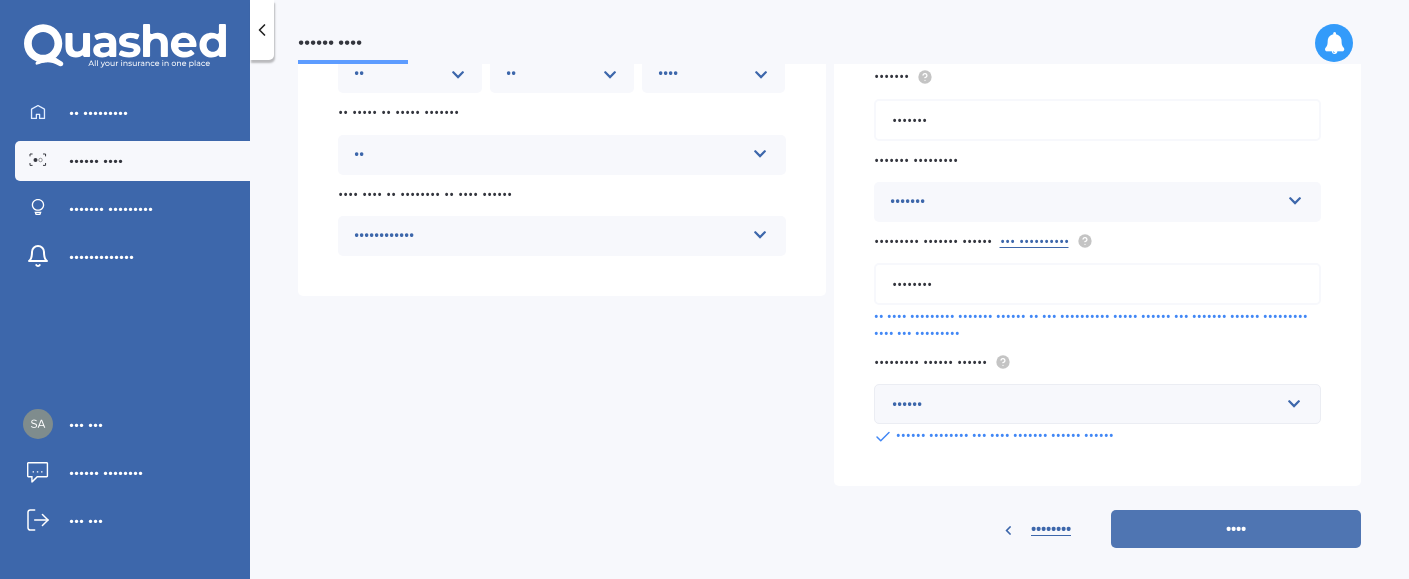 click on "••••" at bounding box center (1236, 529) 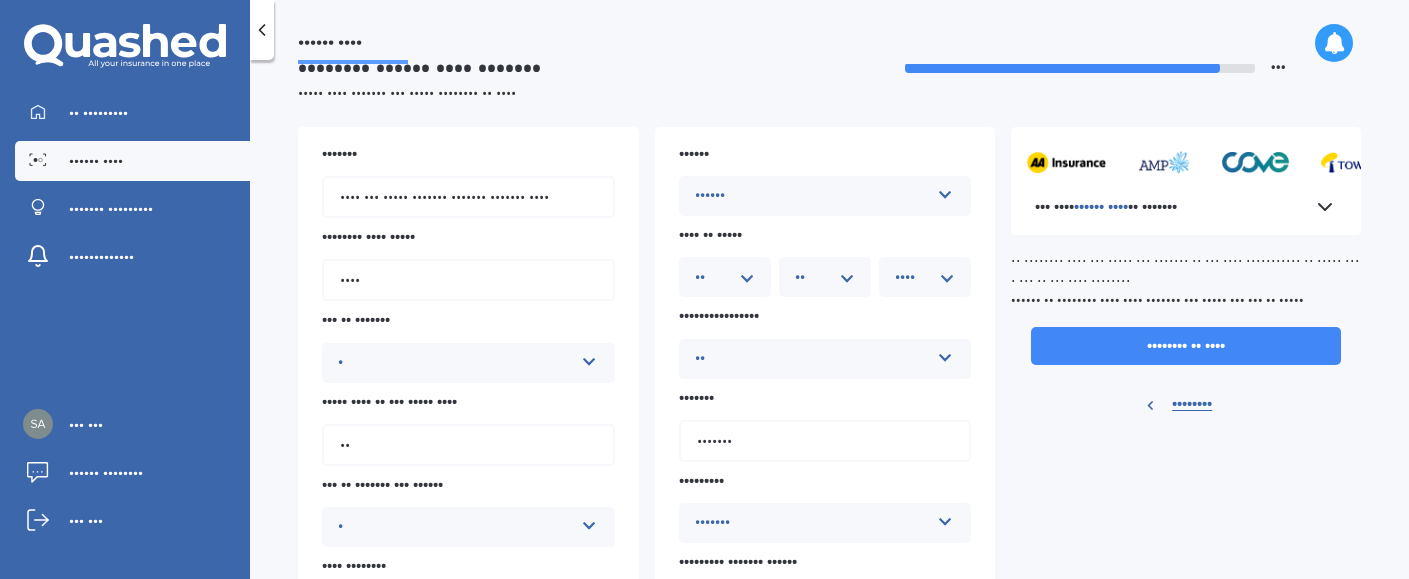 scroll, scrollTop: 32, scrollLeft: 0, axis: vertical 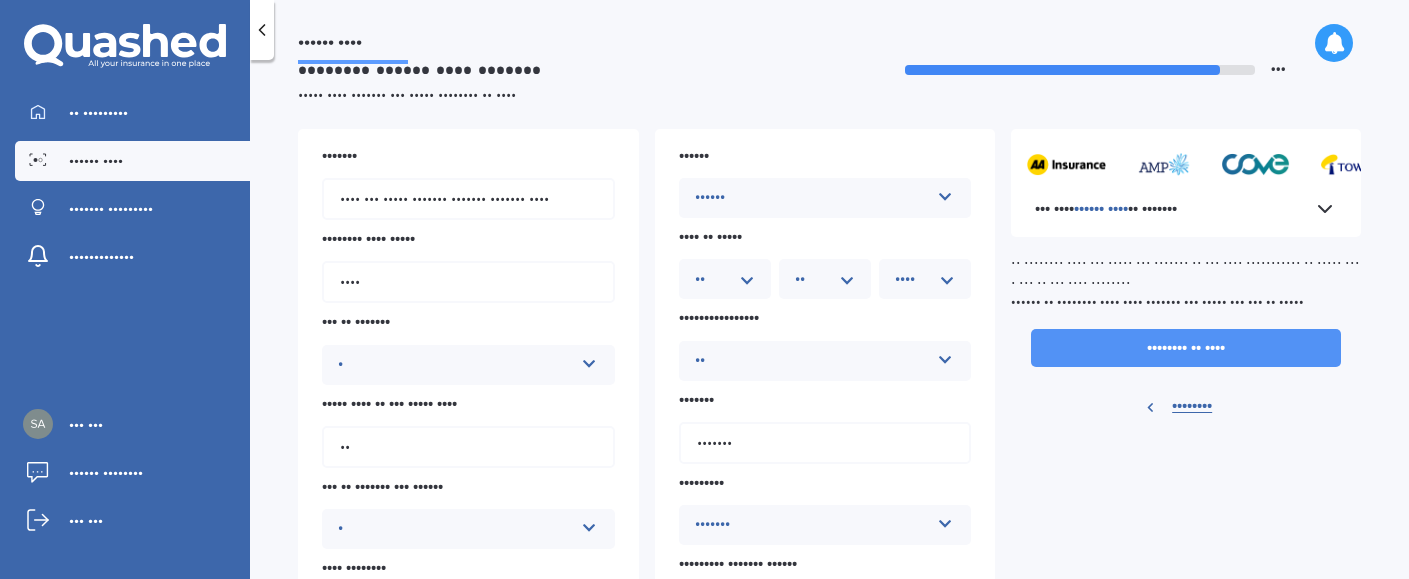 click on "•••••••• •• ••••" at bounding box center (1186, 348) 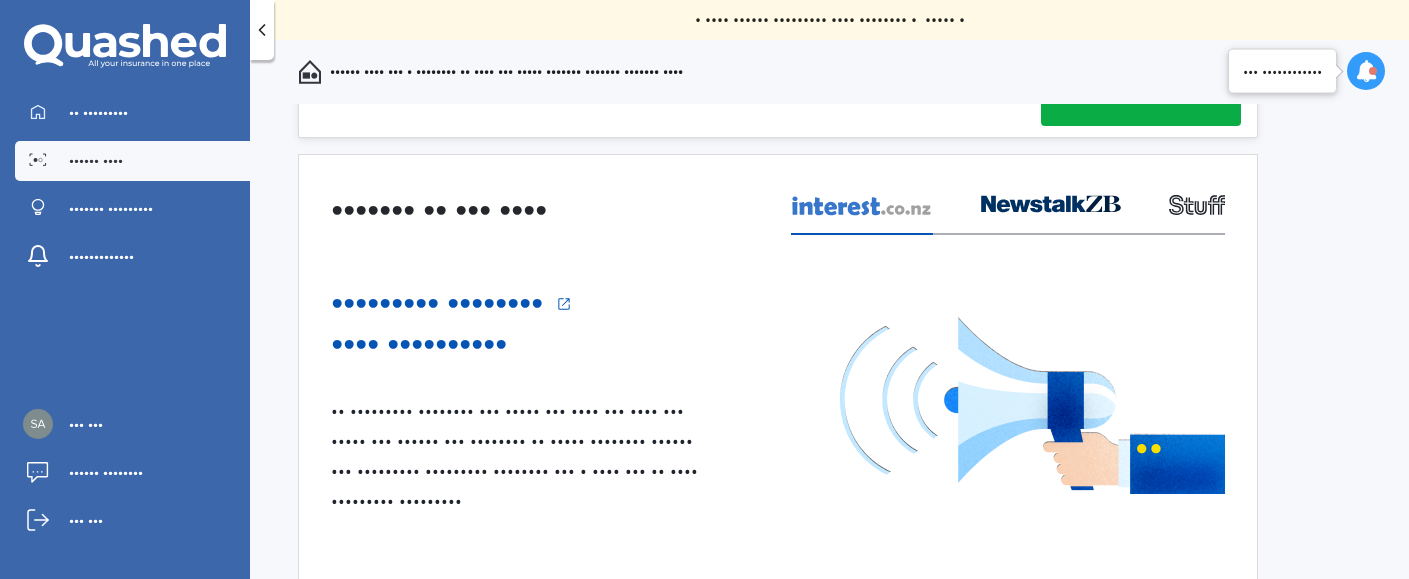 scroll, scrollTop: 0, scrollLeft: 0, axis: both 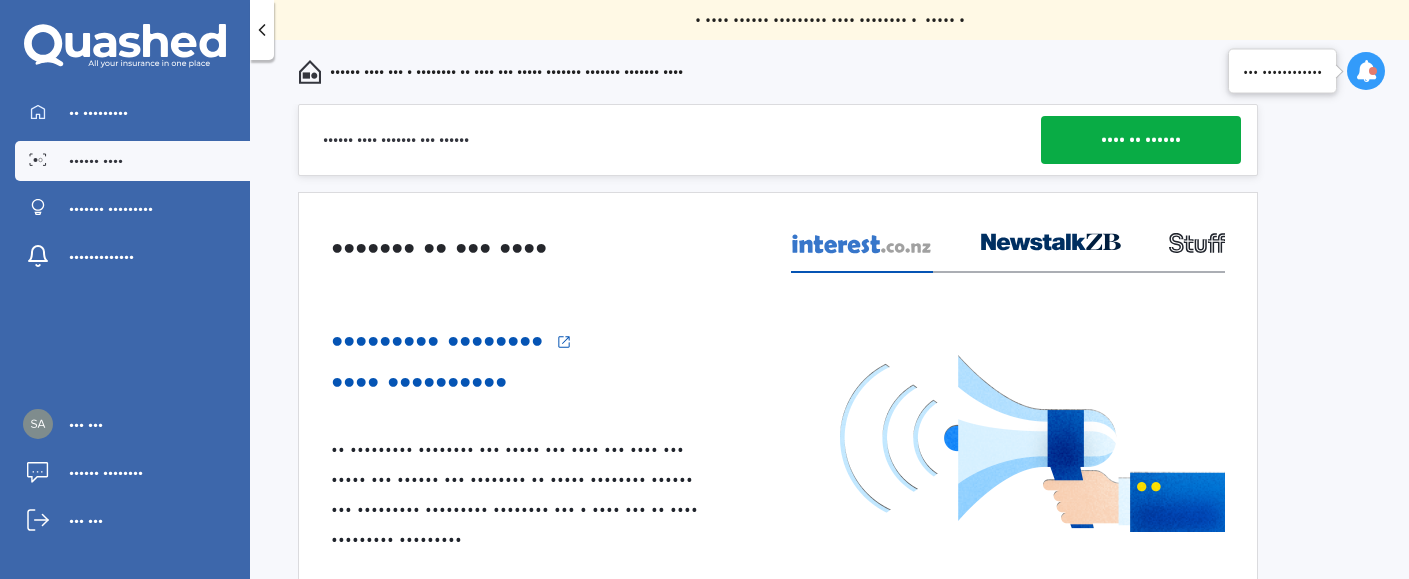click on "•••• •• ••••••" at bounding box center (1141, 140) 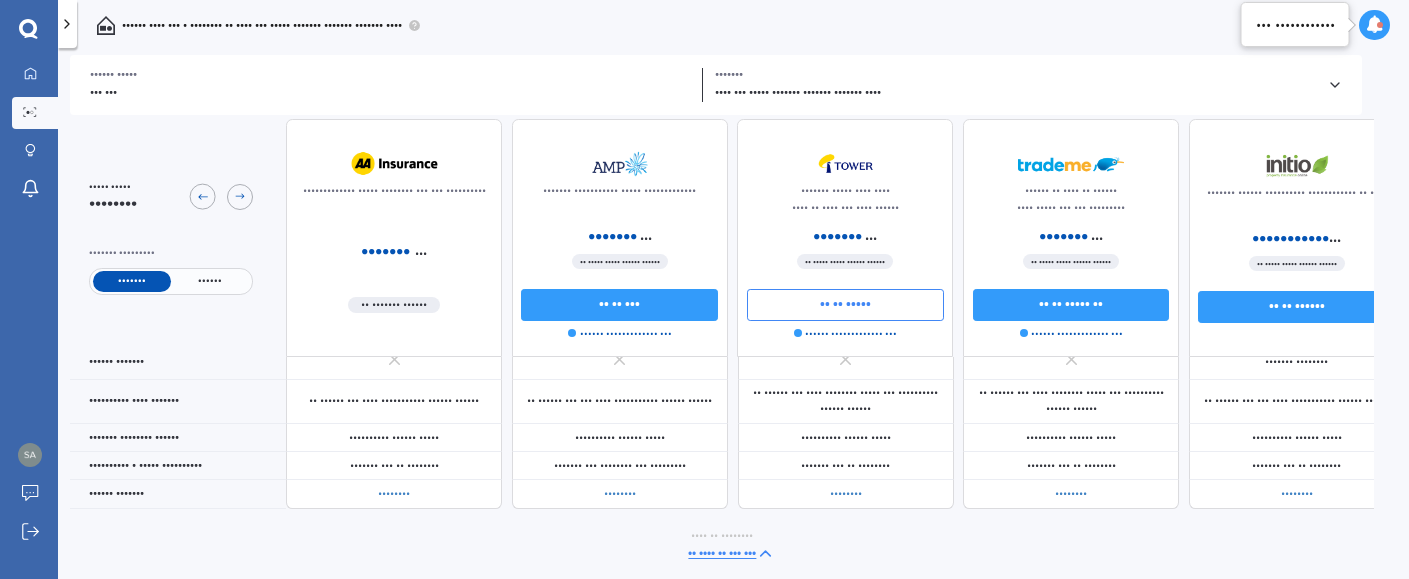 scroll, scrollTop: 1115, scrollLeft: 0, axis: vertical 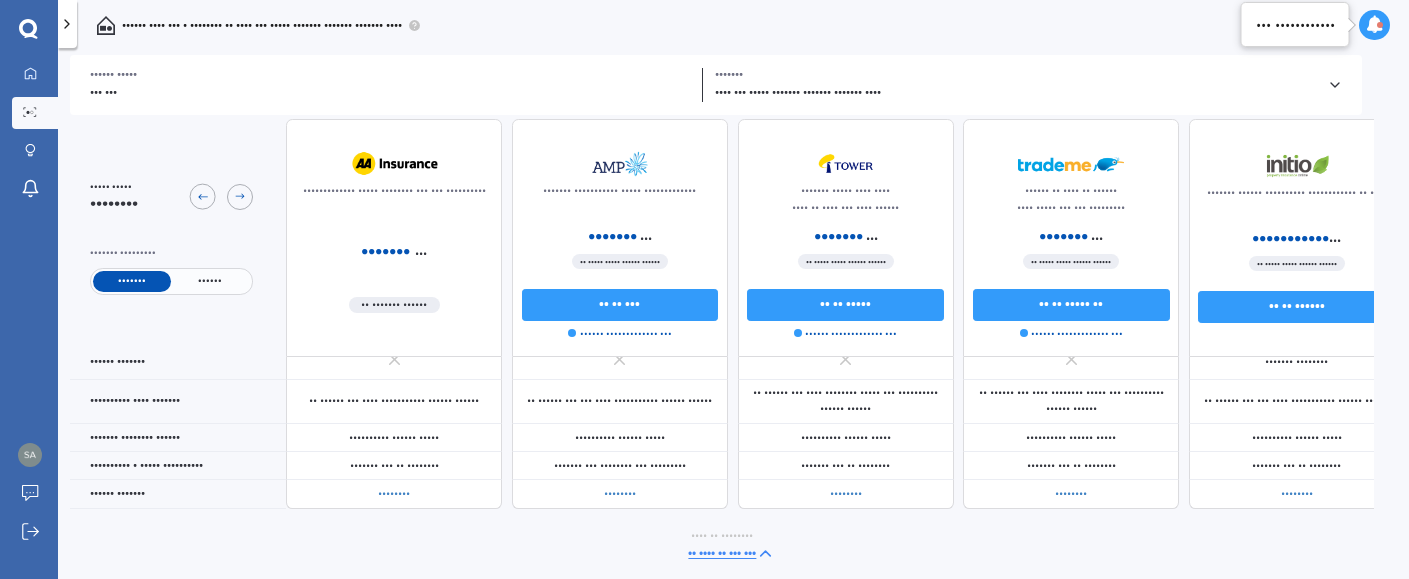 click at bounding box center (28, 29) 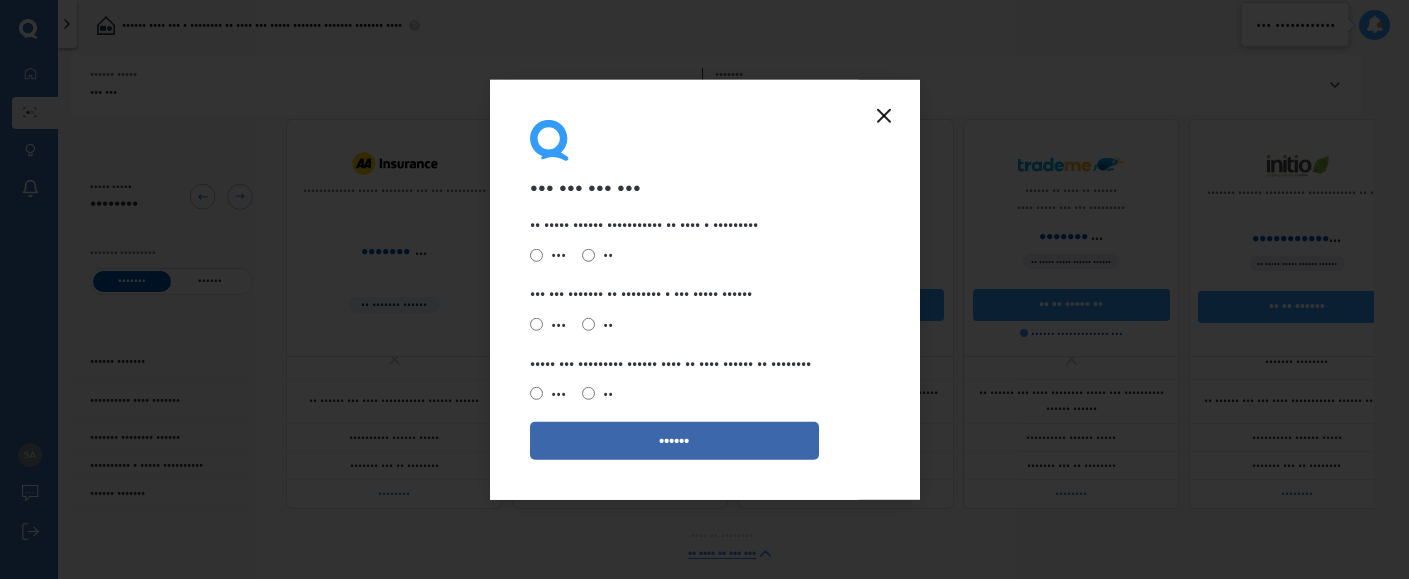 click at bounding box center [884, 115] 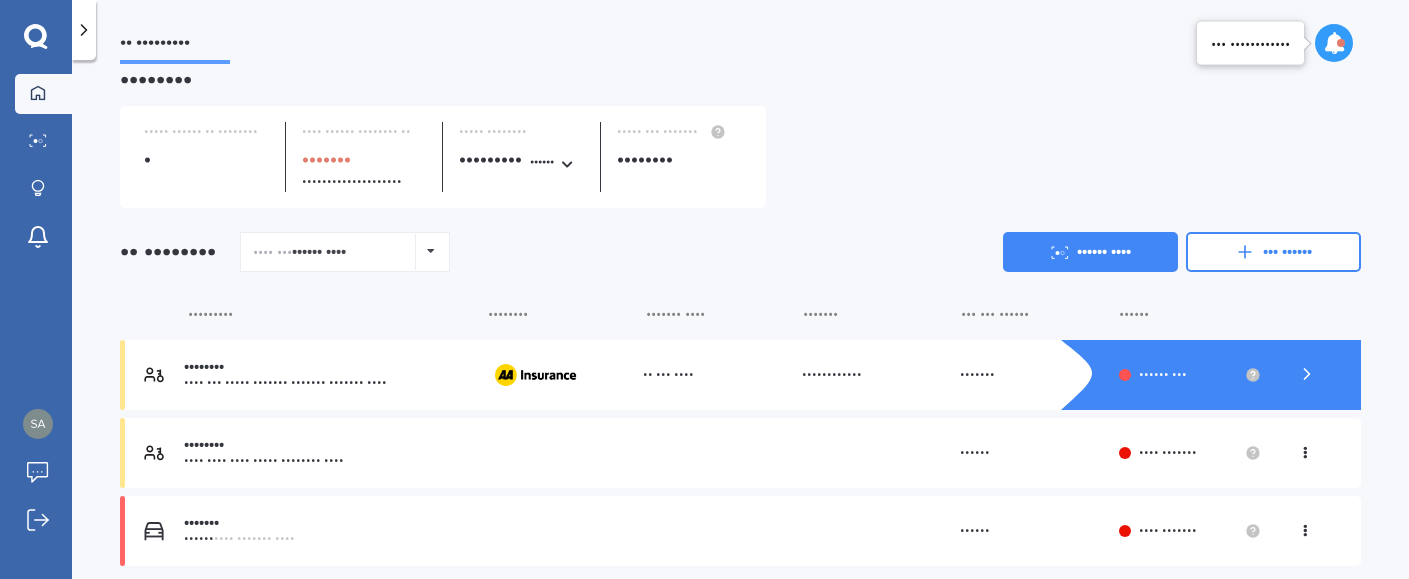 scroll, scrollTop: 16, scrollLeft: 0, axis: vertical 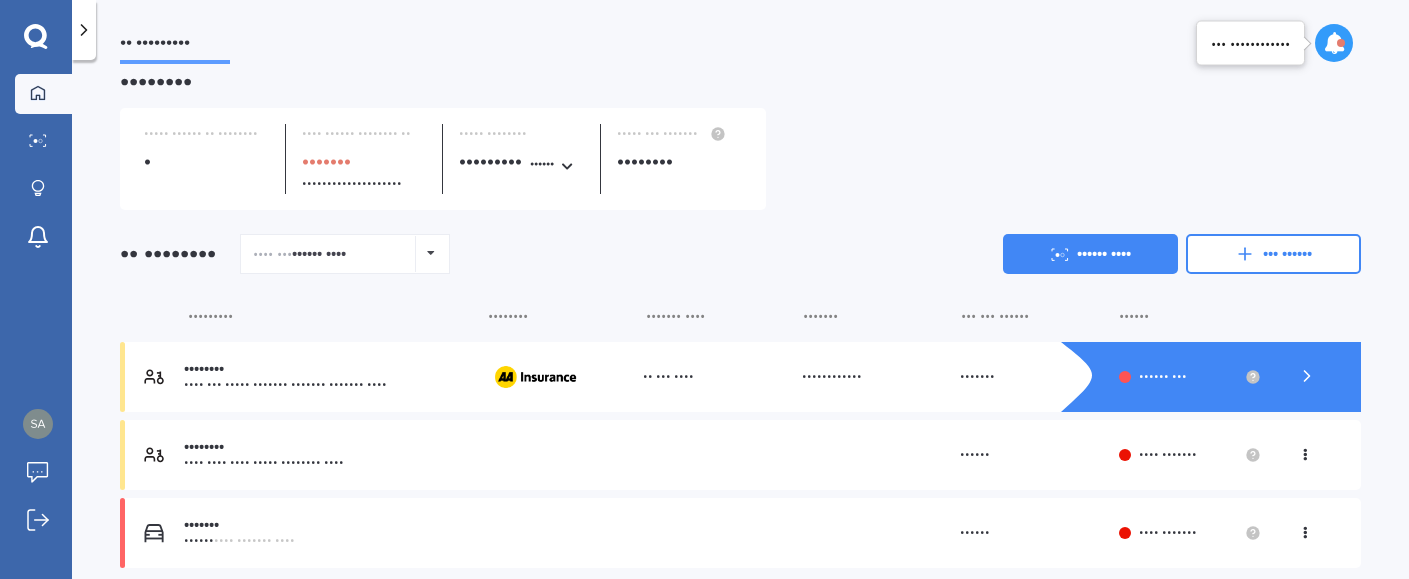 click at bounding box center (1307, 376) 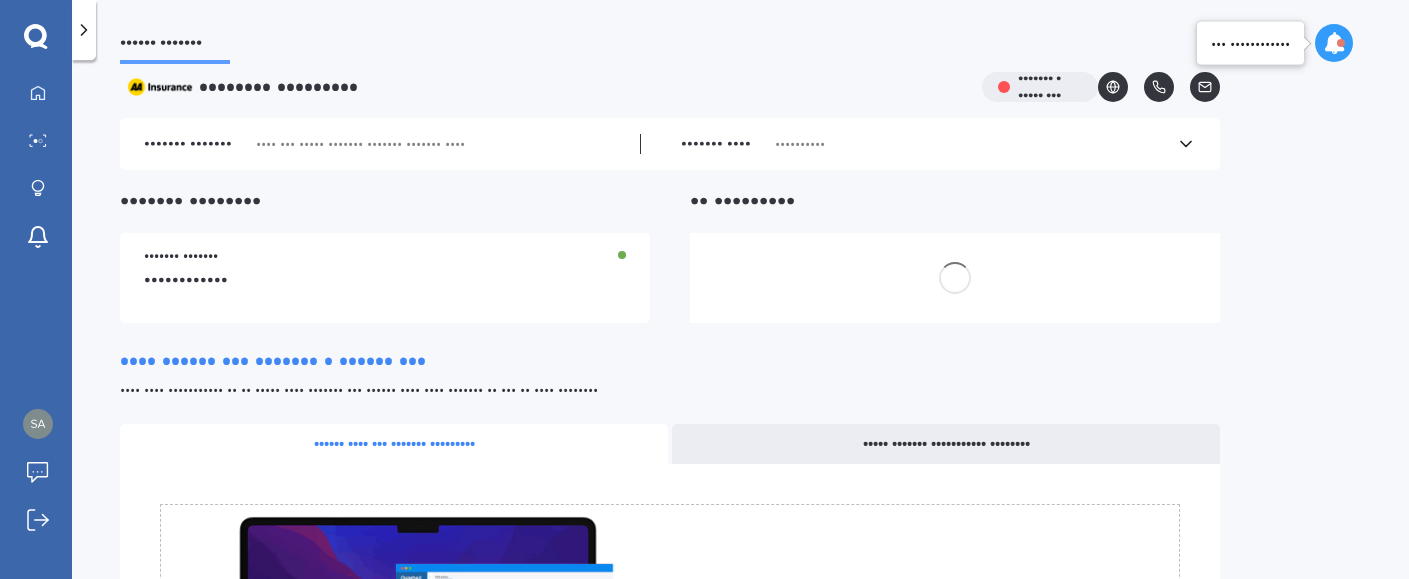 scroll, scrollTop: 0, scrollLeft: 0, axis: both 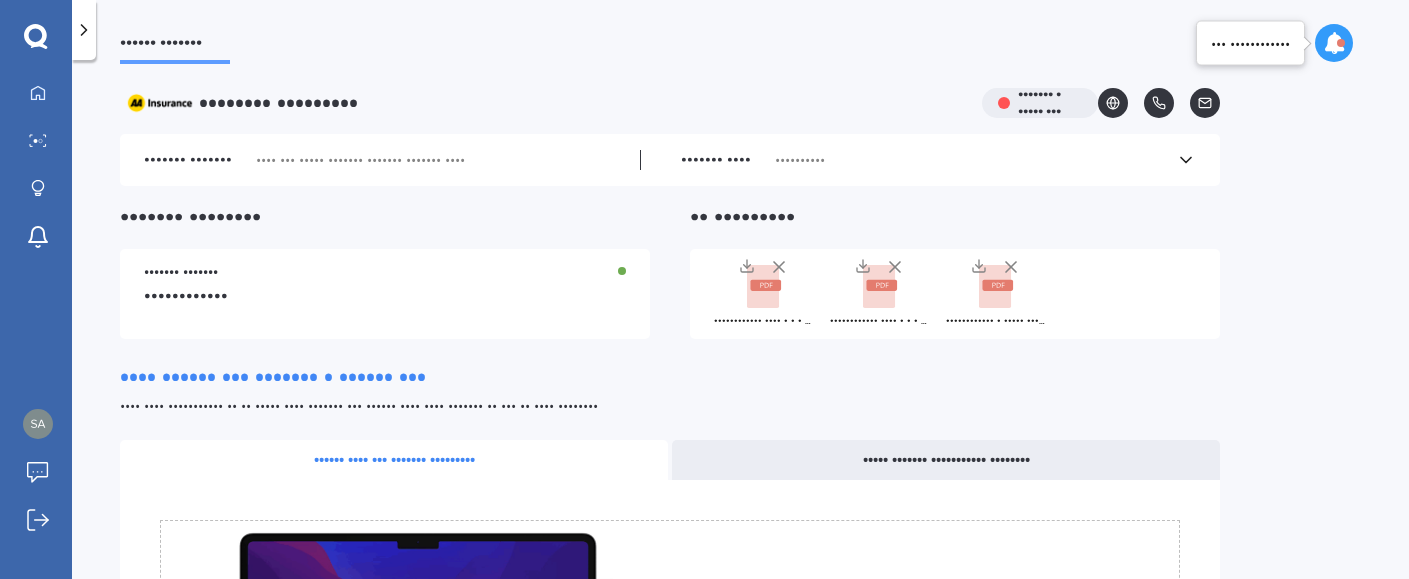 click at bounding box center (763, 287) 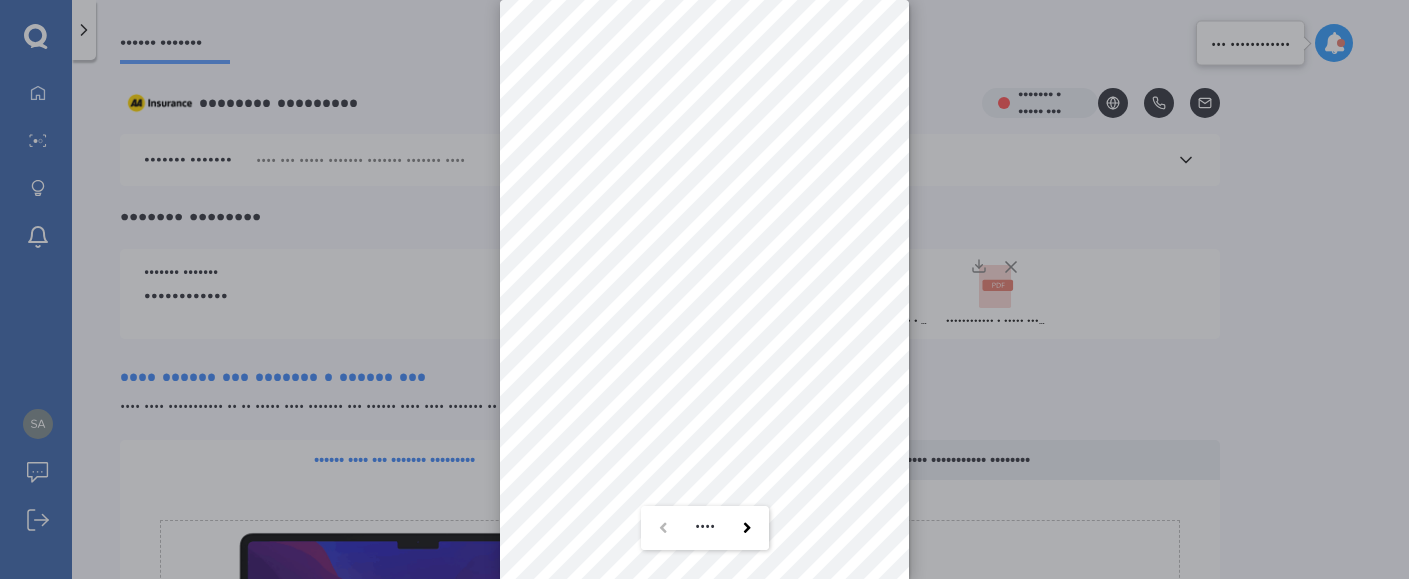 scroll, scrollTop: 0, scrollLeft: 0, axis: both 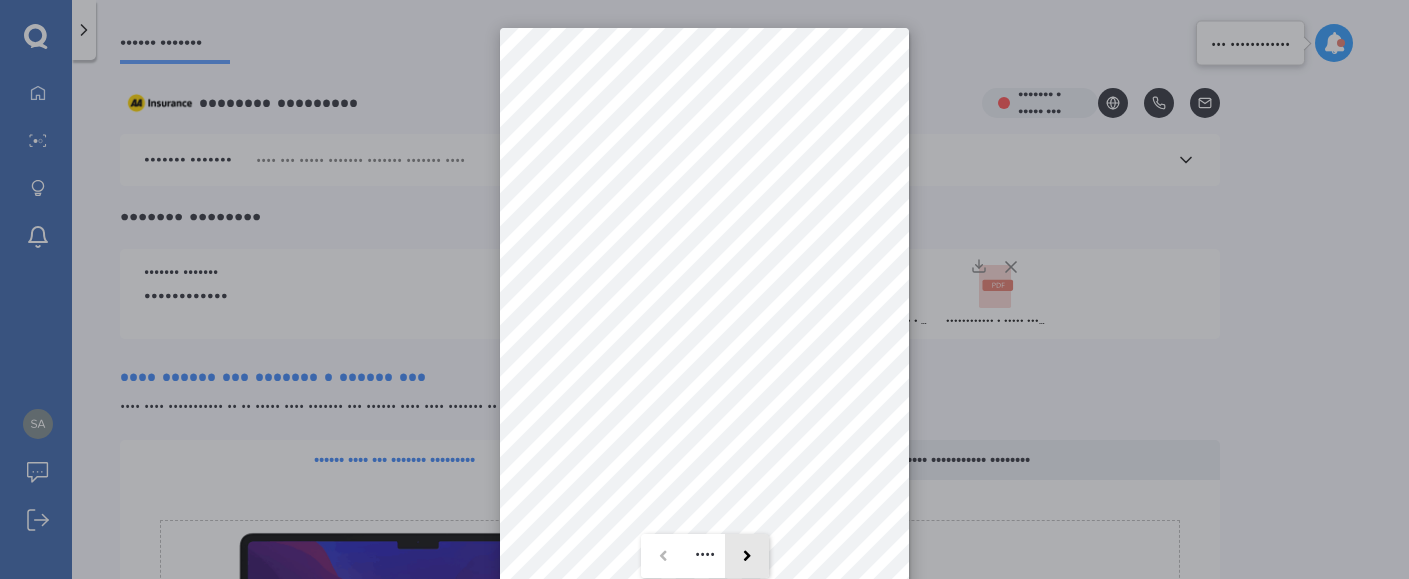 click at bounding box center (747, 556) 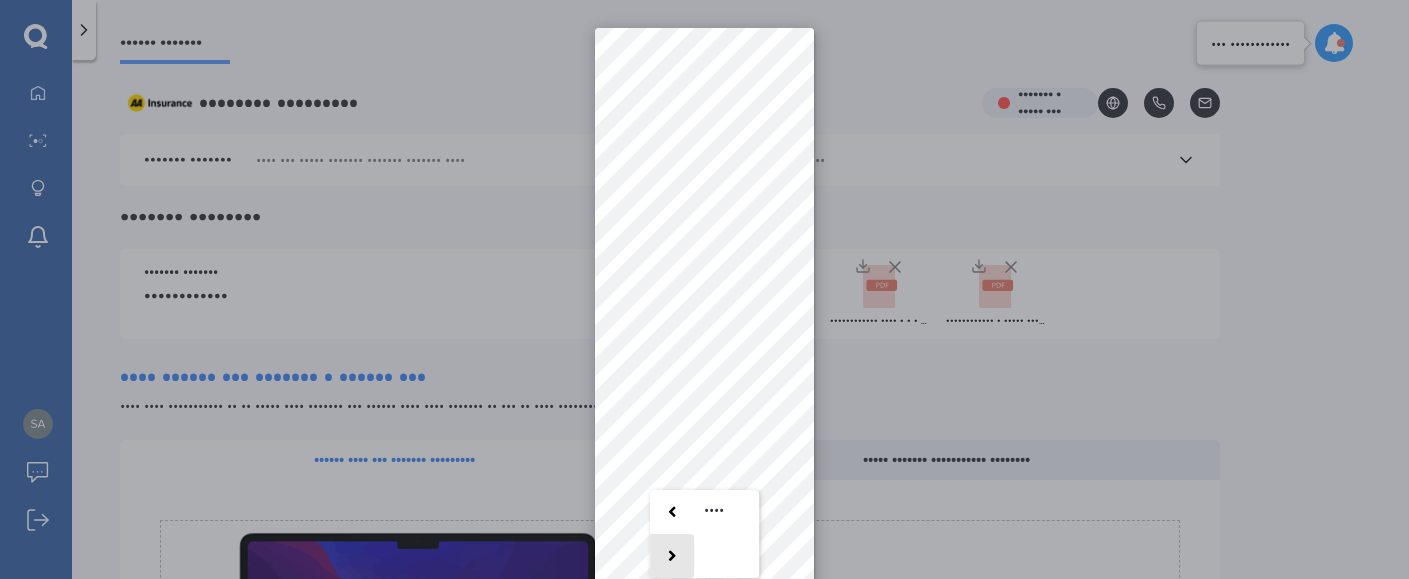 click at bounding box center (672, 556) 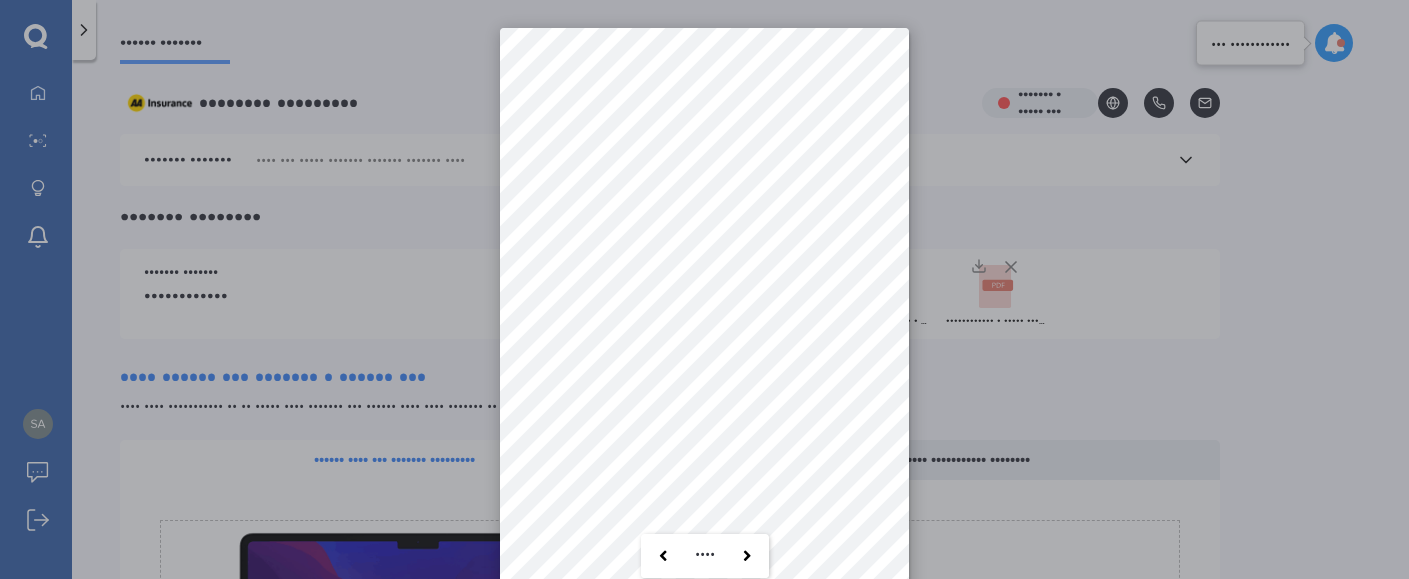 click on "•  ••  •" at bounding box center [704, 289] 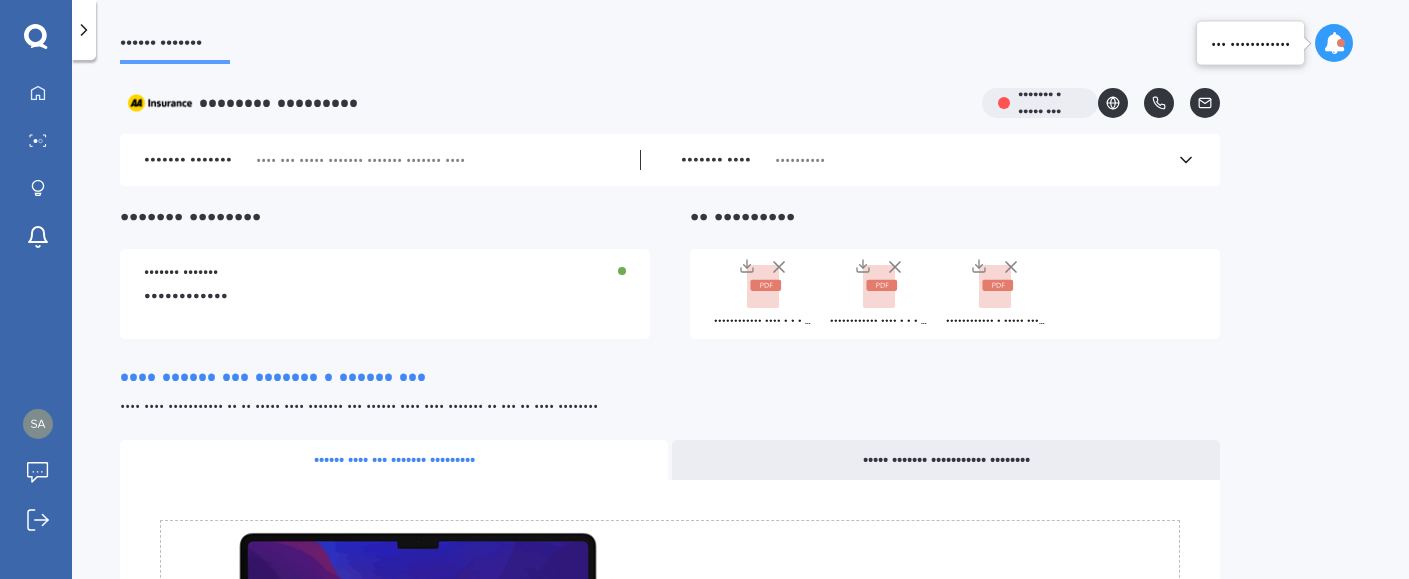 click at bounding box center (763, 287) 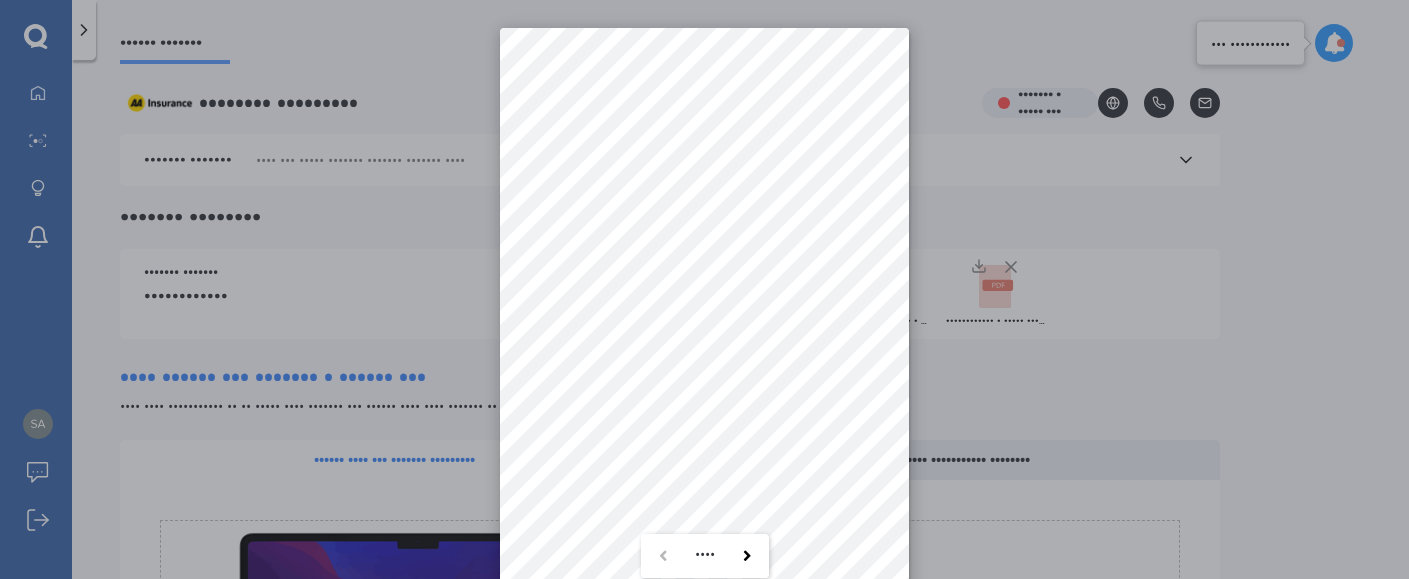 scroll, scrollTop: 28, scrollLeft: 0, axis: vertical 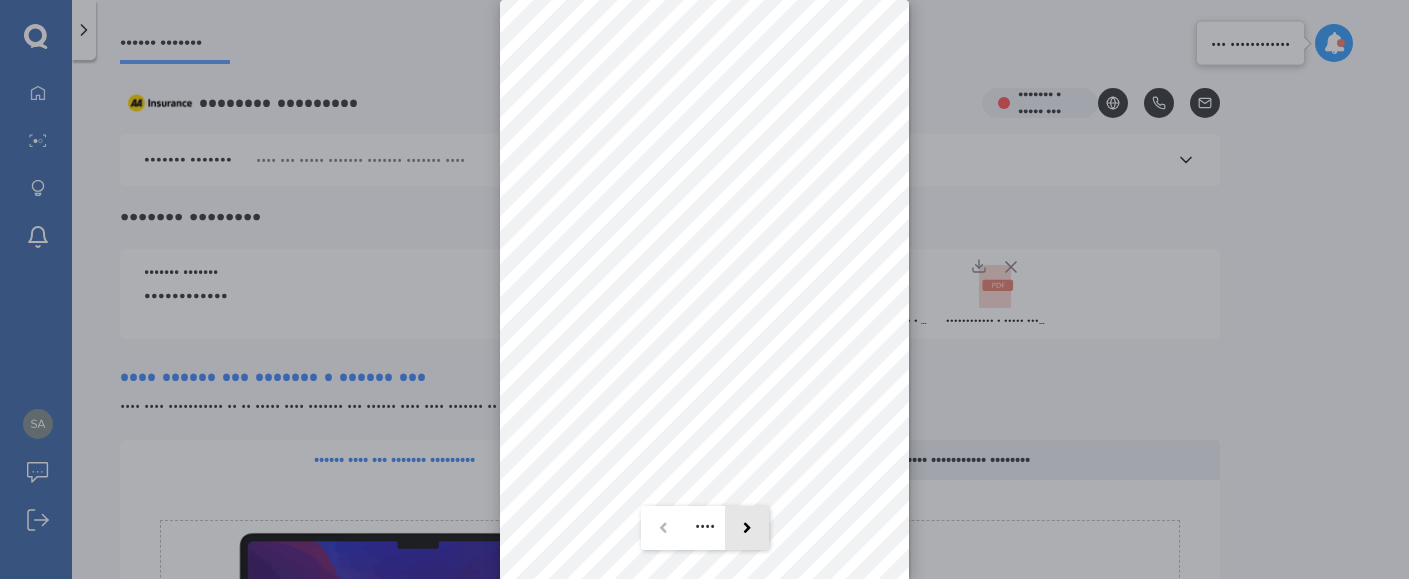 click at bounding box center [747, 528] 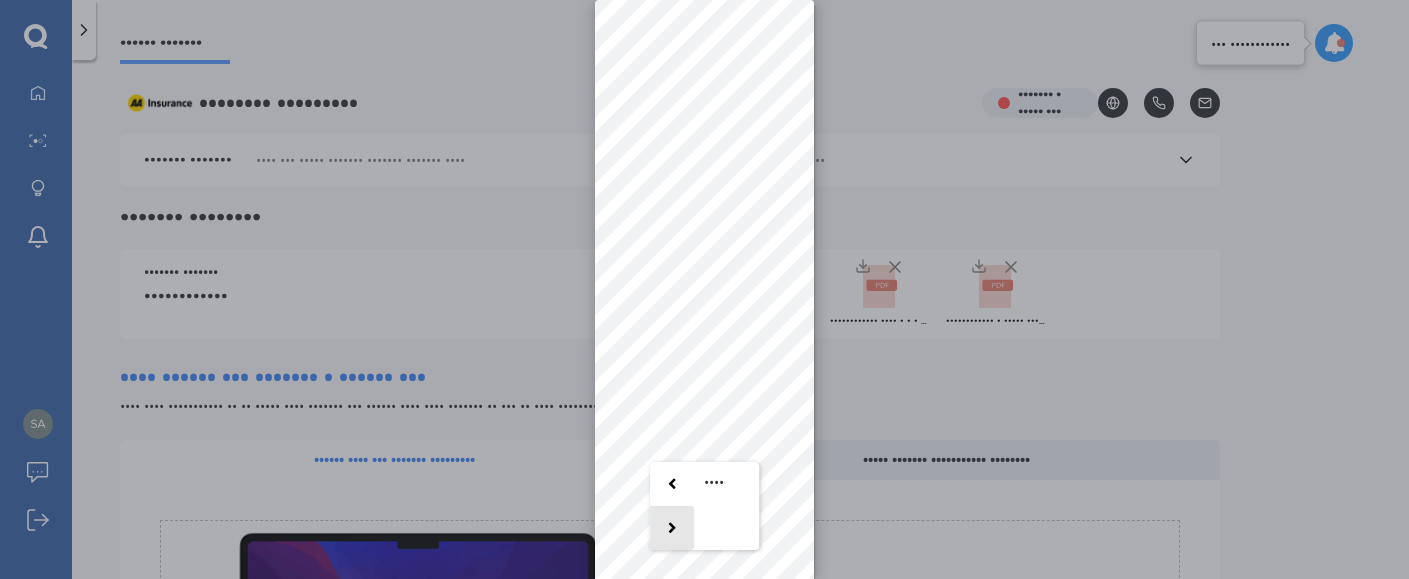 click at bounding box center (672, 528) 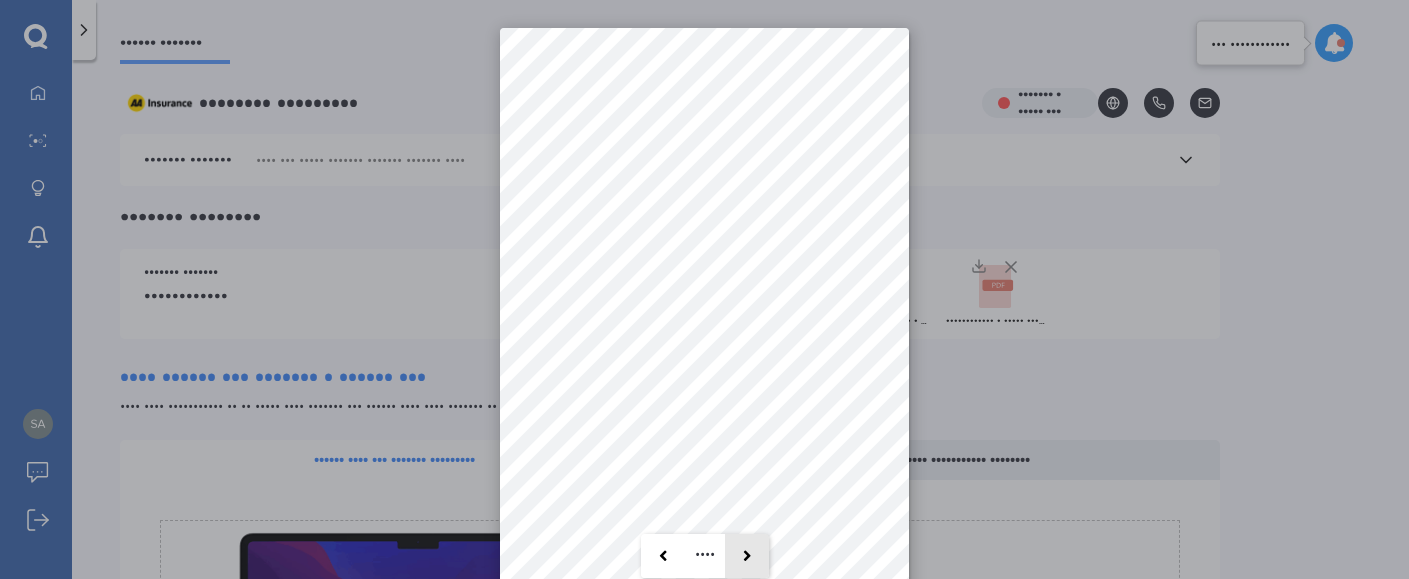 scroll, scrollTop: 28, scrollLeft: 0, axis: vertical 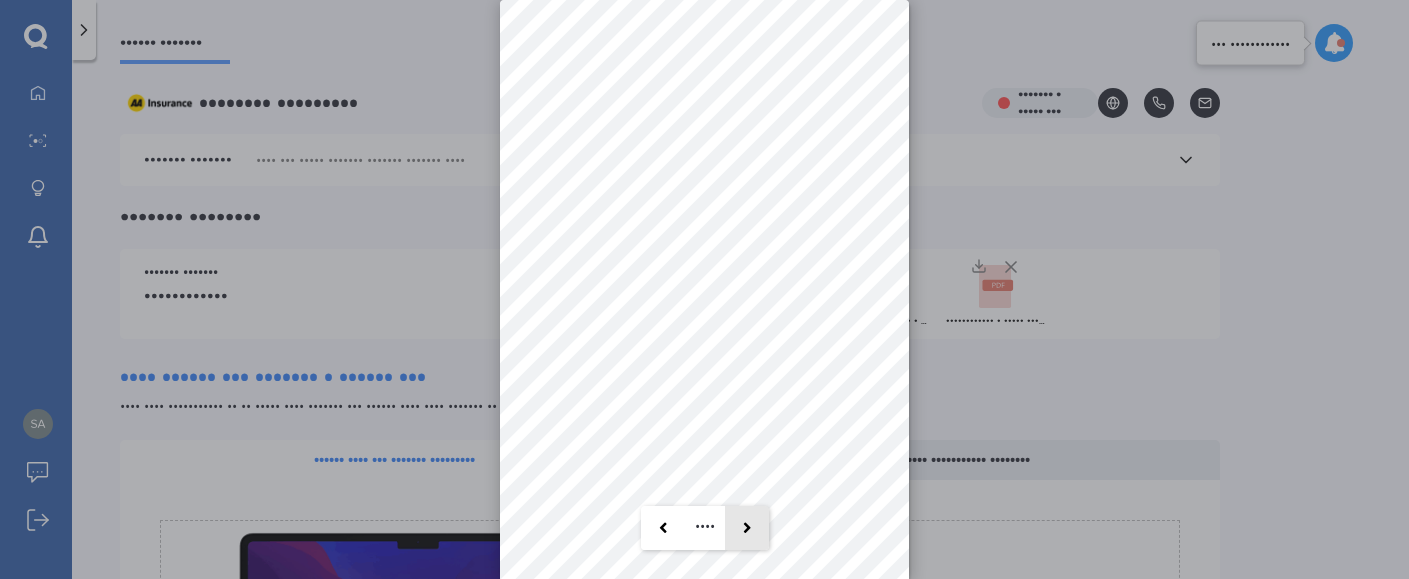 click at bounding box center (747, 528) 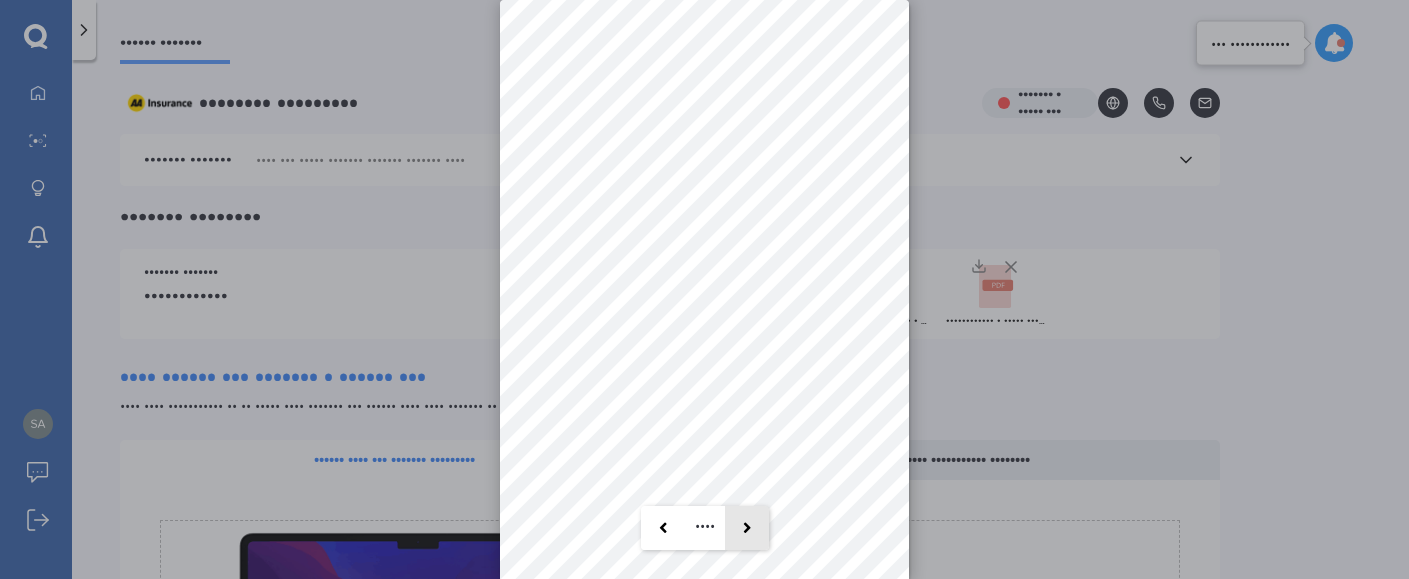 scroll, scrollTop: 0, scrollLeft: 0, axis: both 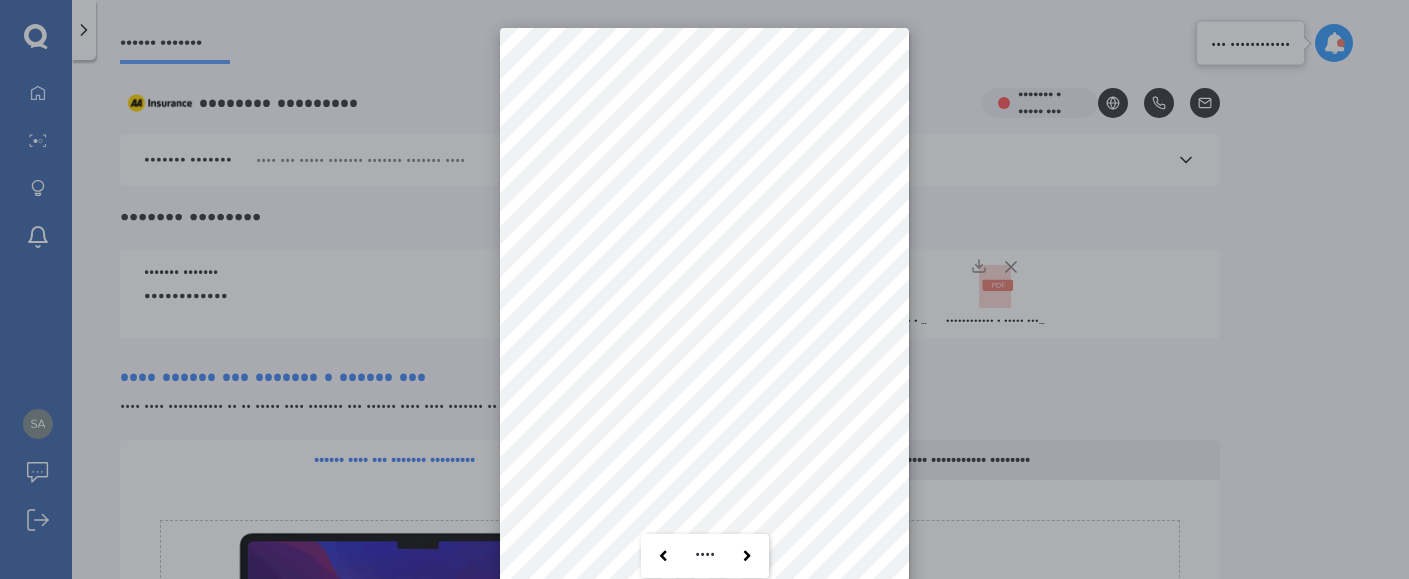 click on "•  ••  •" at bounding box center [704, 289] 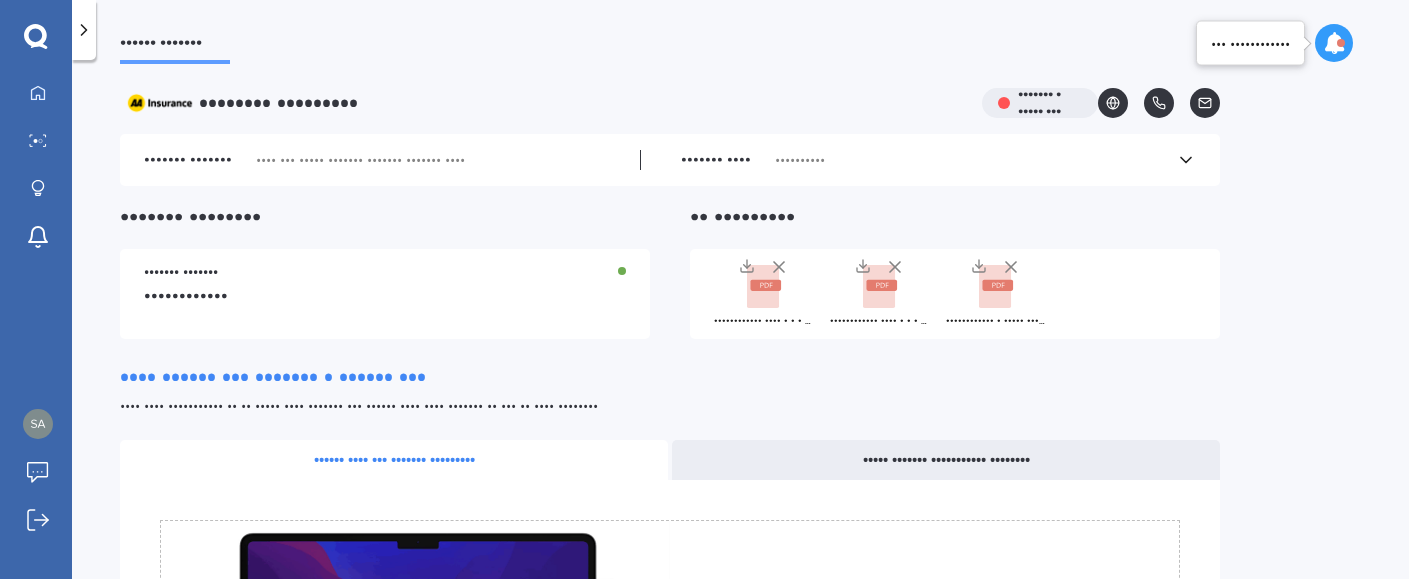 click at bounding box center (765, 285) 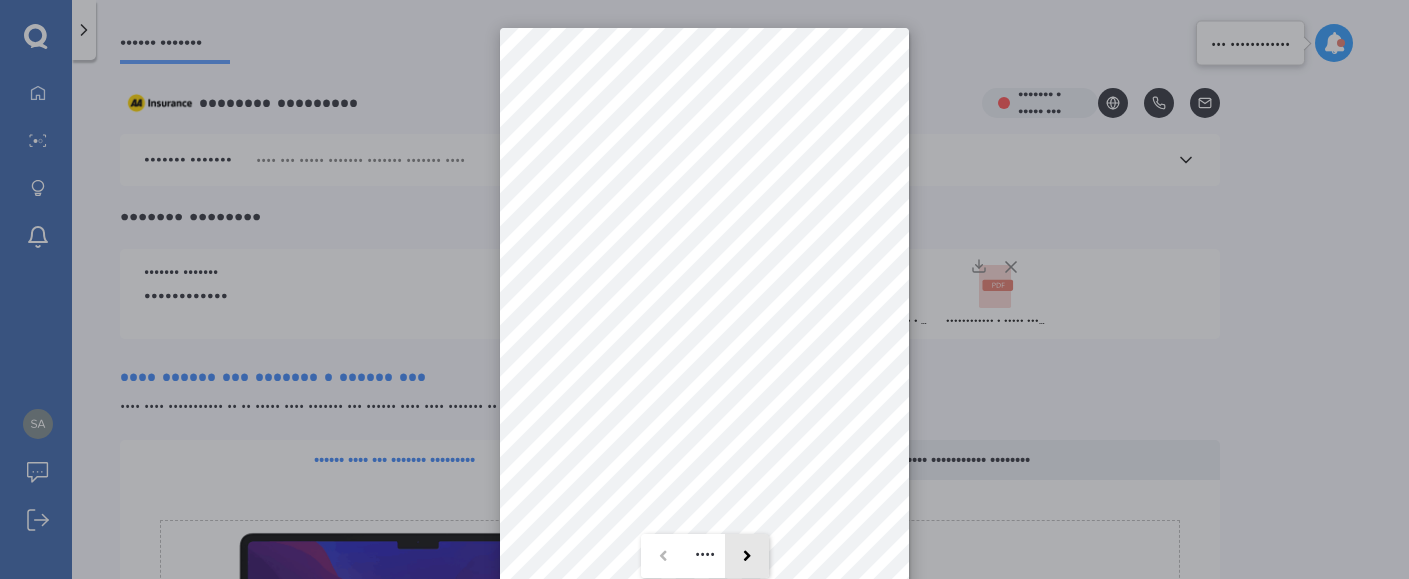 click at bounding box center [747, 556] 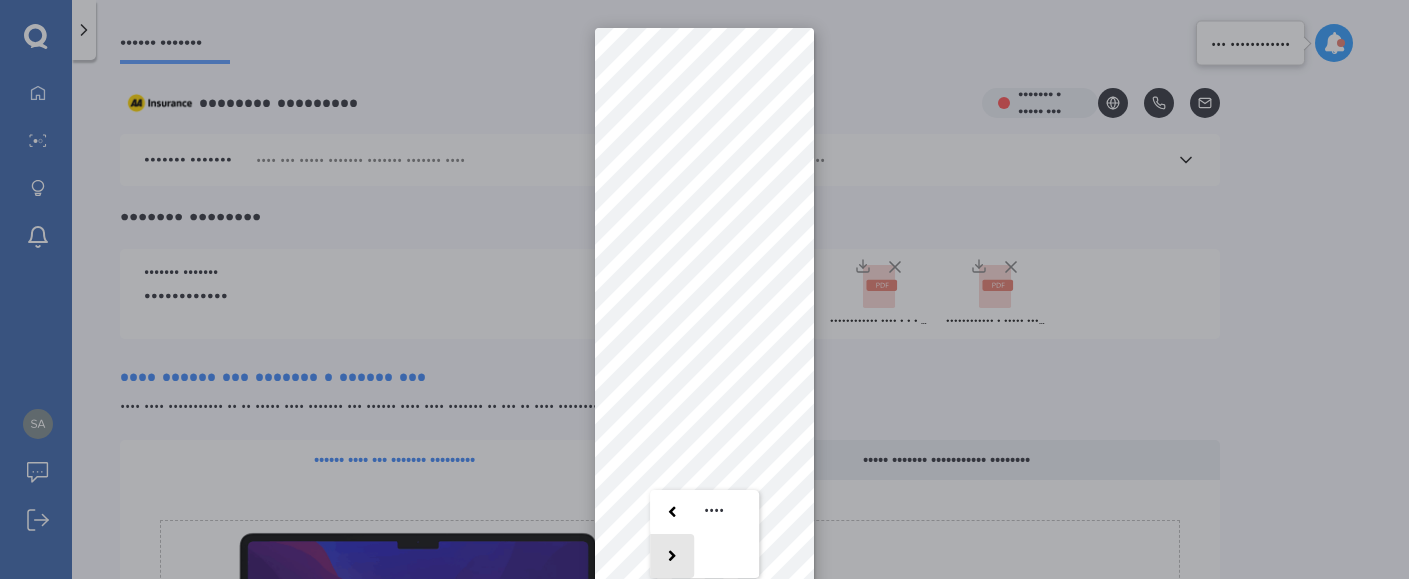 click at bounding box center [672, 556] 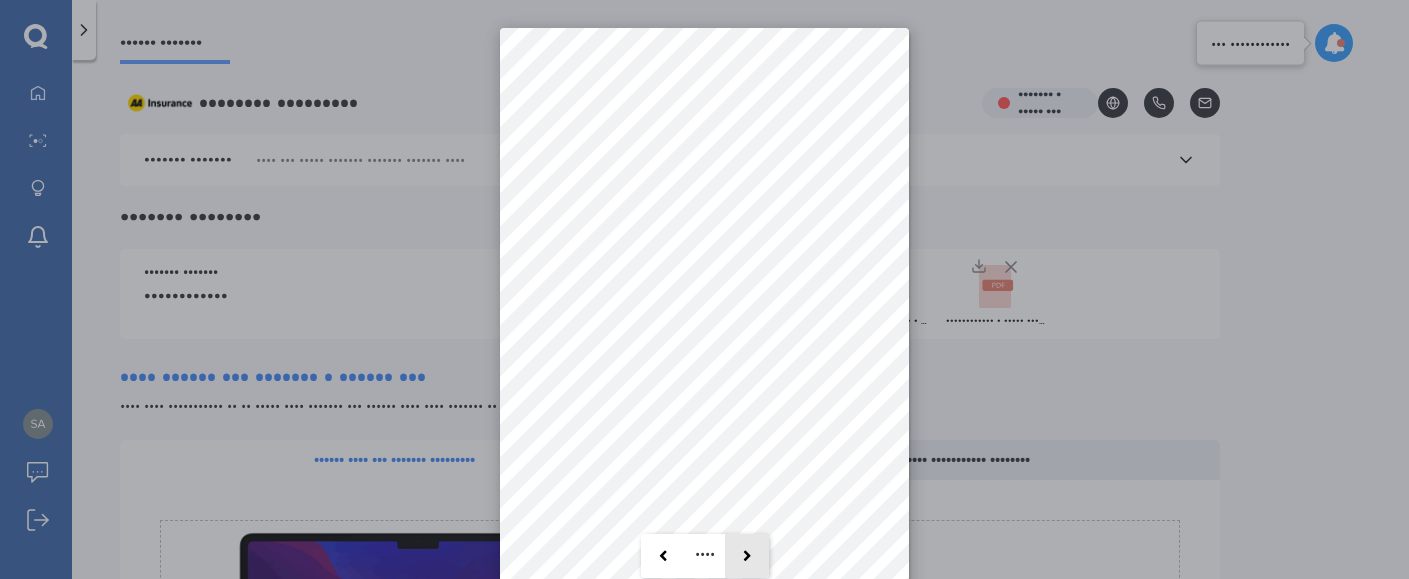 click at bounding box center (747, 556) 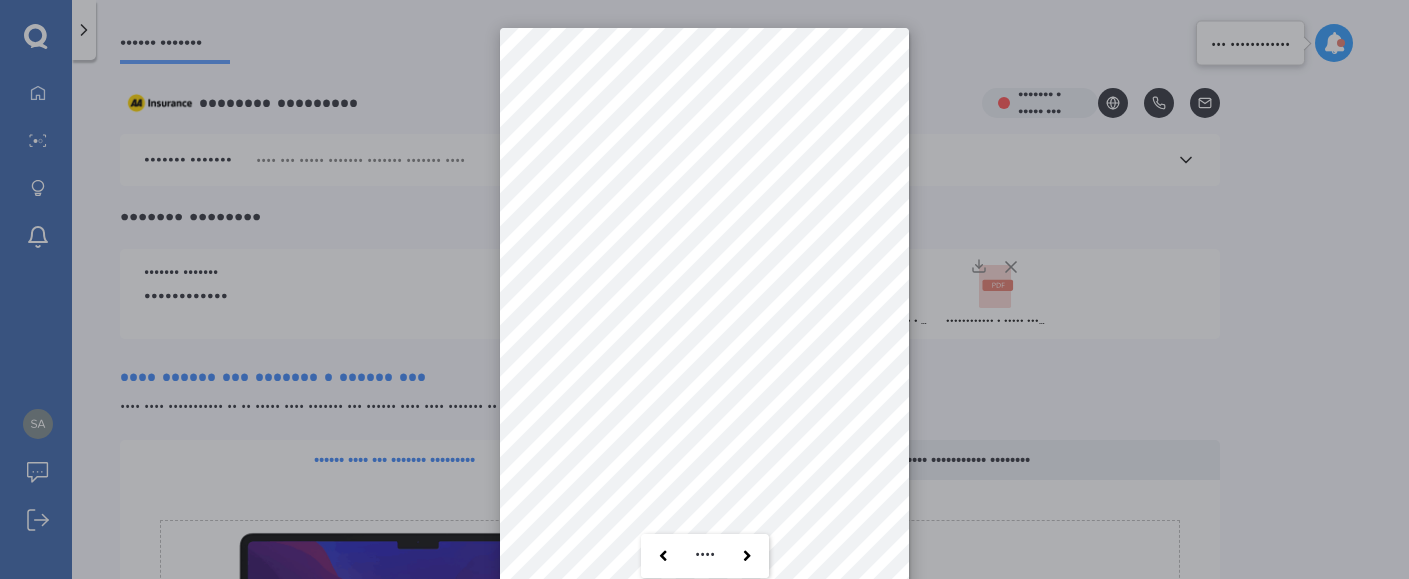click on "•  ••  •" at bounding box center (704, 289) 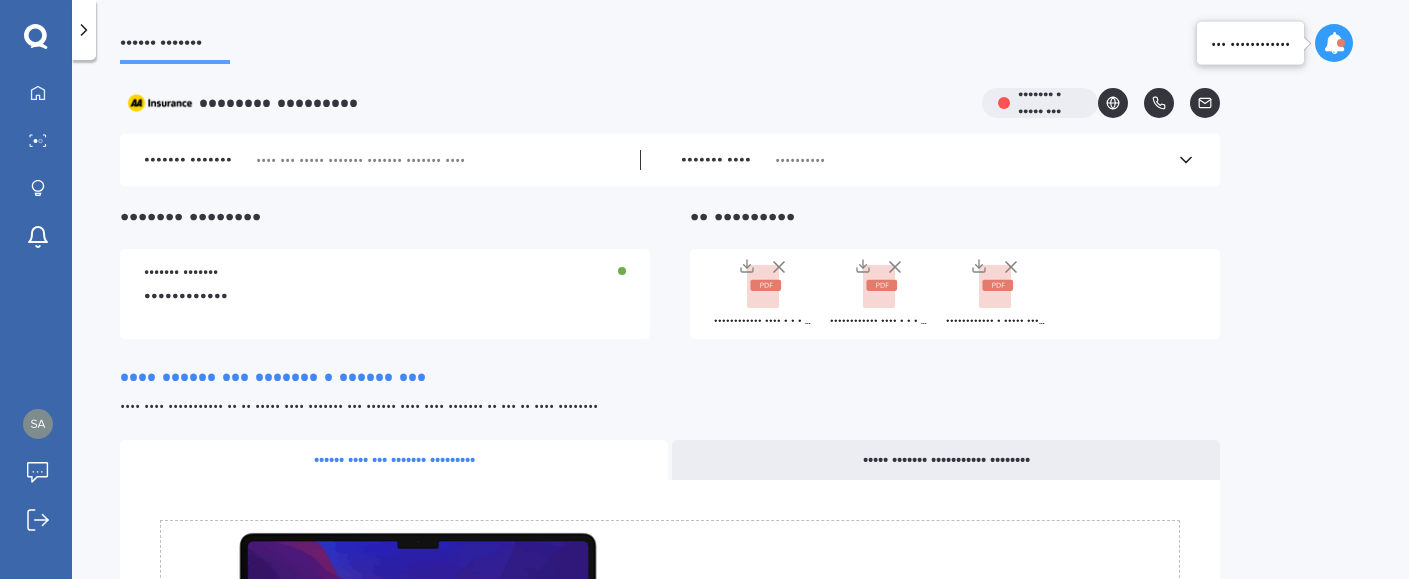 click at bounding box center [779, 269] 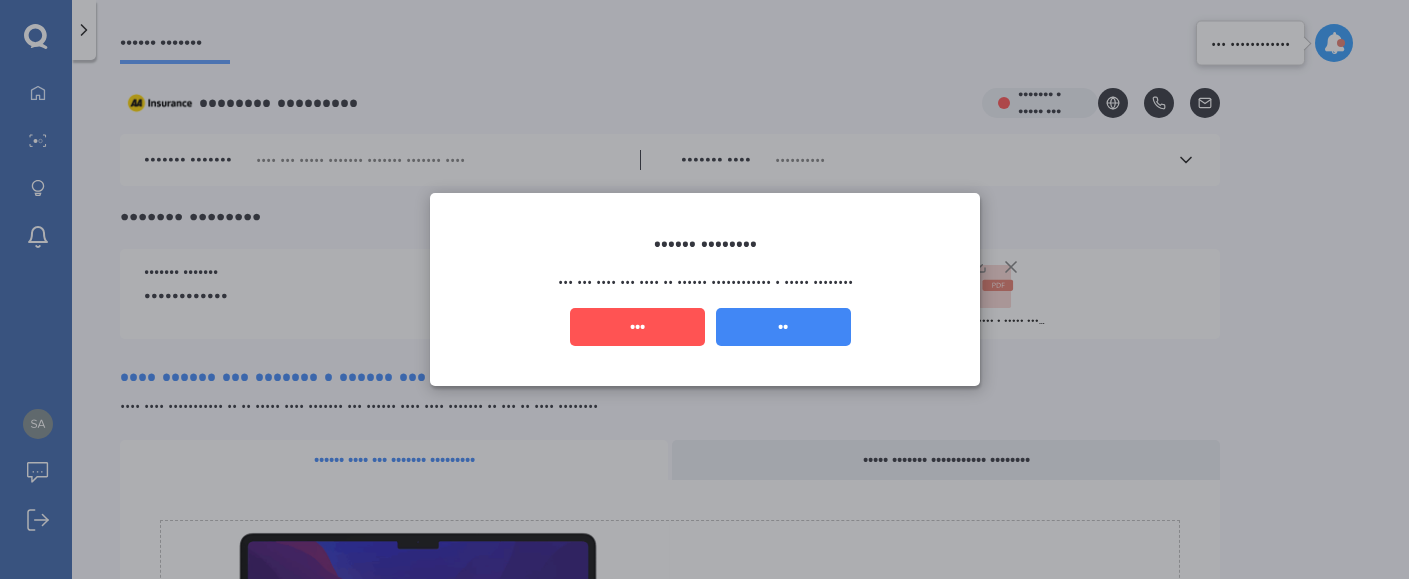 click on "••" at bounding box center [782, 327] 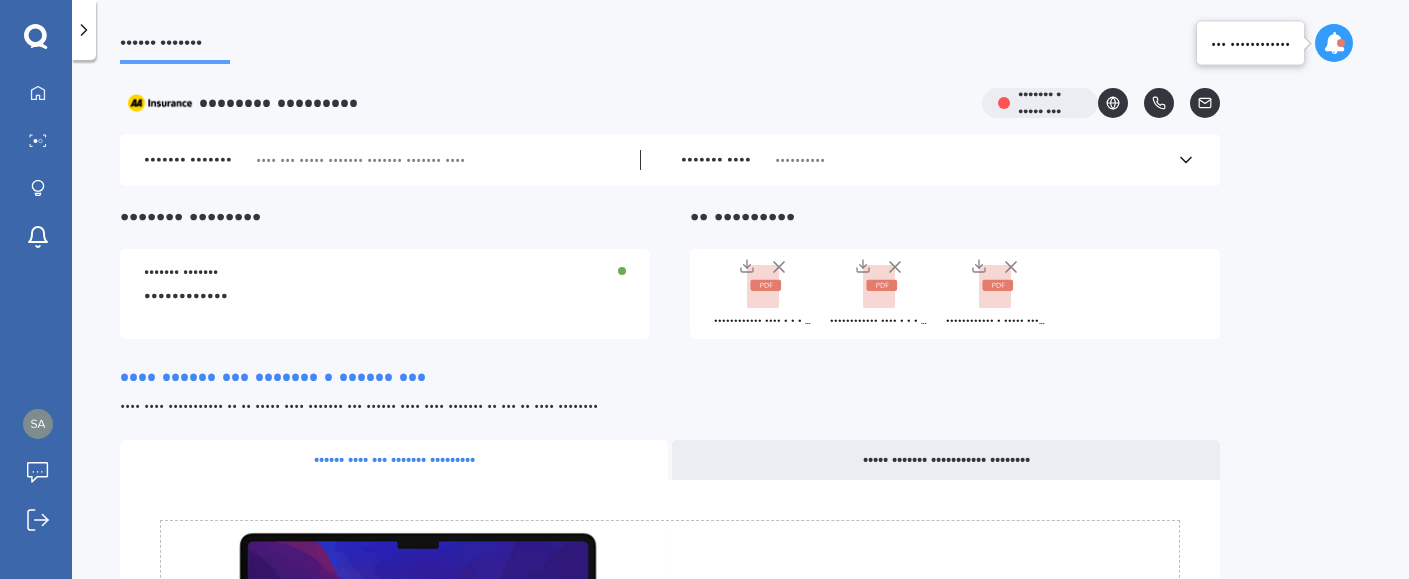 click at bounding box center (763, 287) 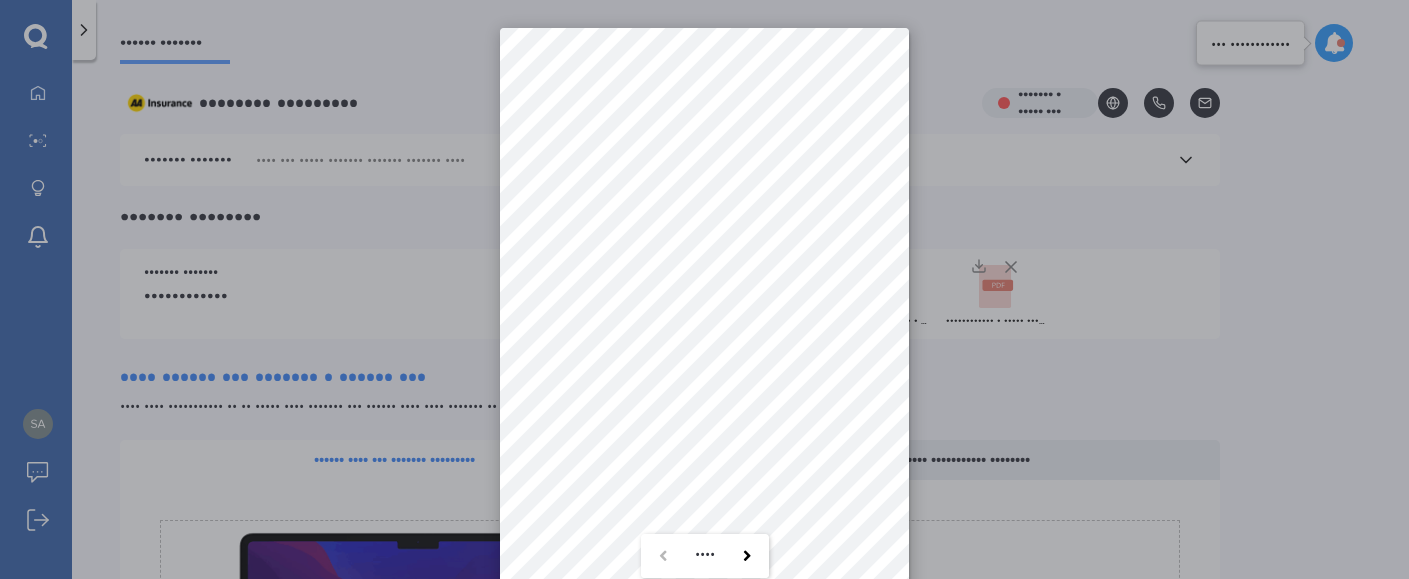 scroll, scrollTop: 28, scrollLeft: 0, axis: vertical 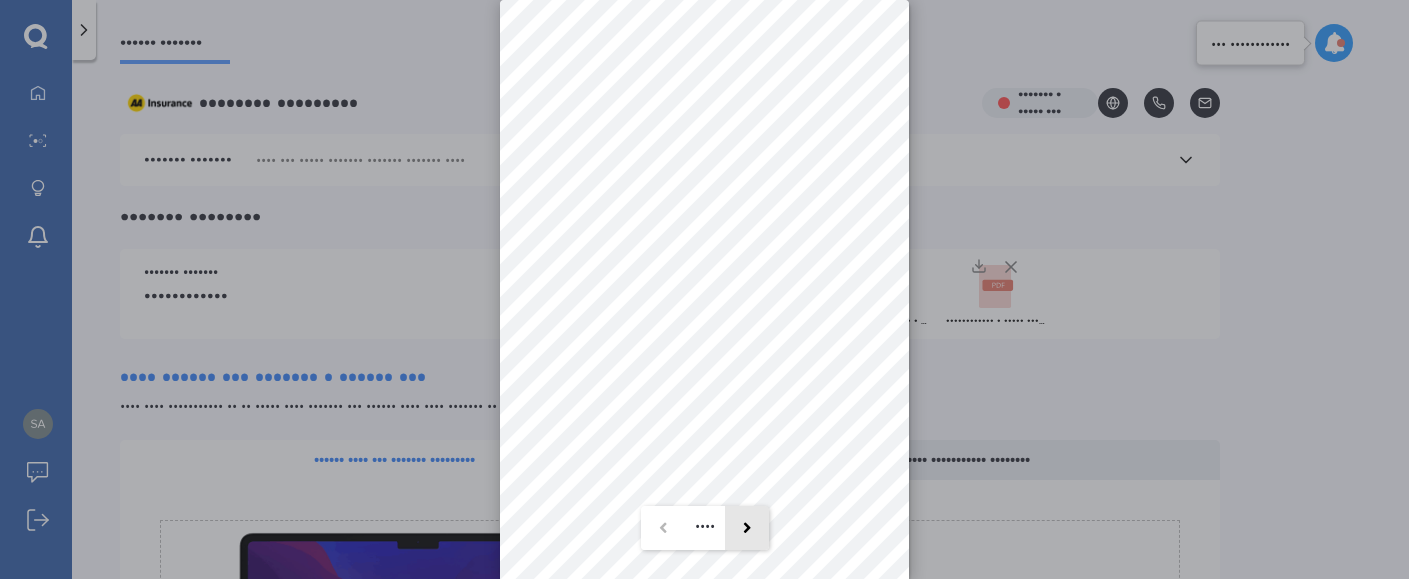 click at bounding box center [747, 528] 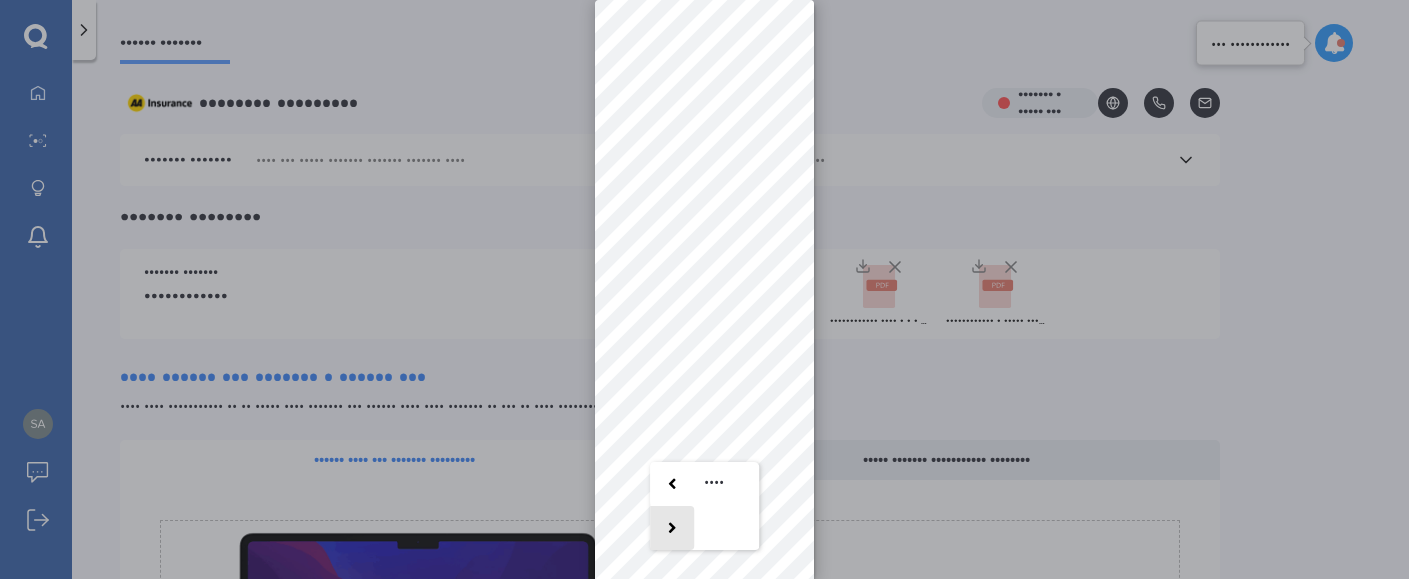 click at bounding box center (672, 528) 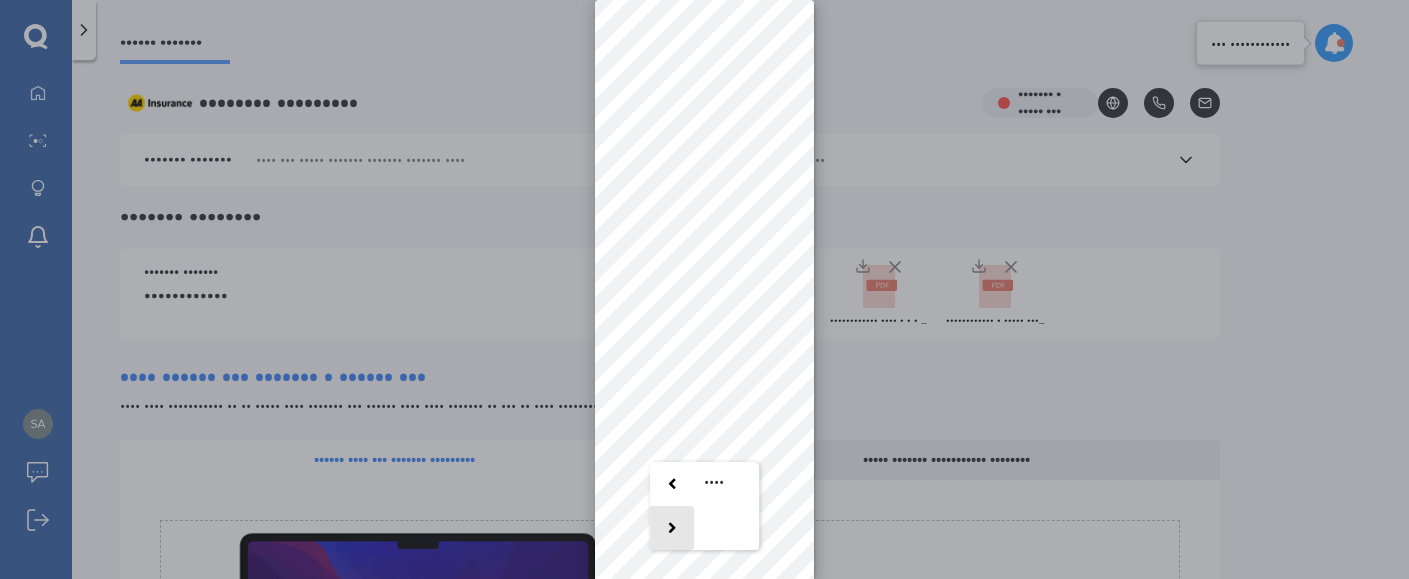 scroll, scrollTop: 0, scrollLeft: 0, axis: both 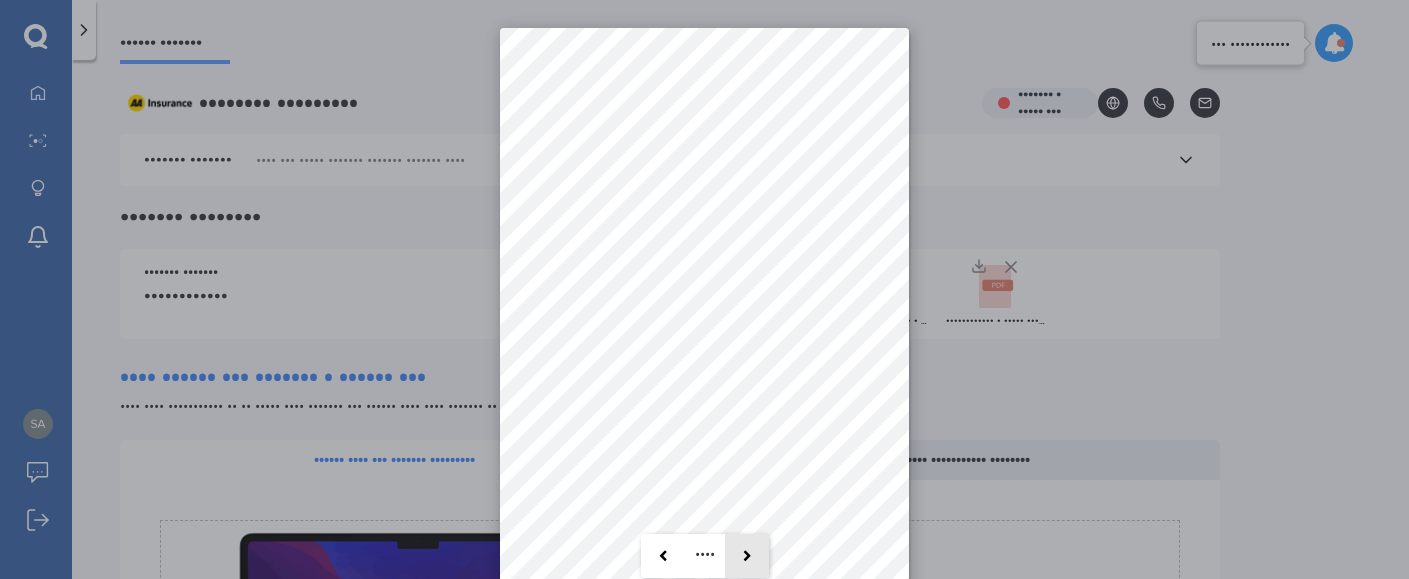 click at bounding box center (747, 556) 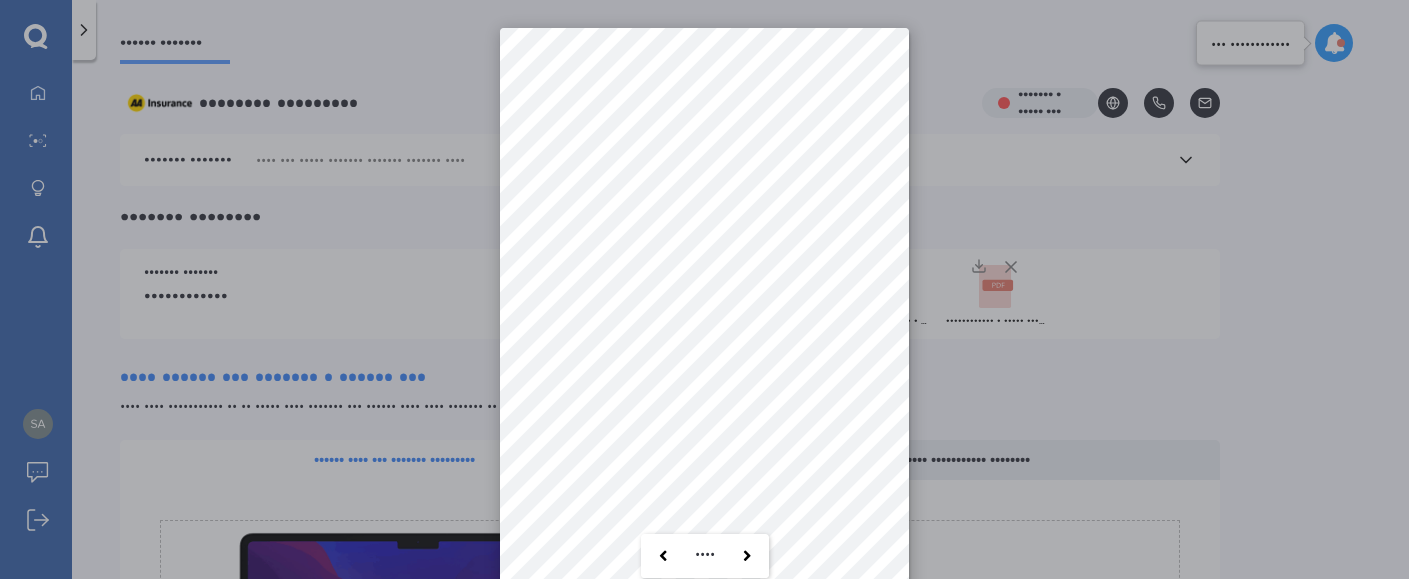 click on "•  ••  •" at bounding box center [704, 289] 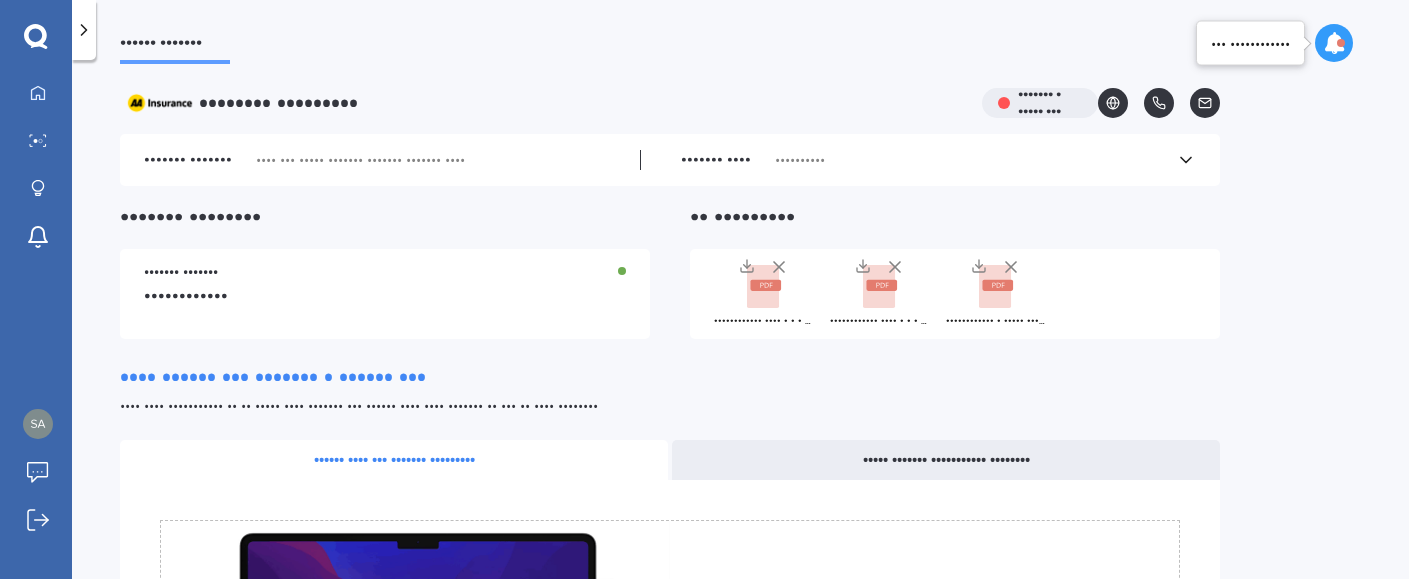 click at bounding box center (779, 267) 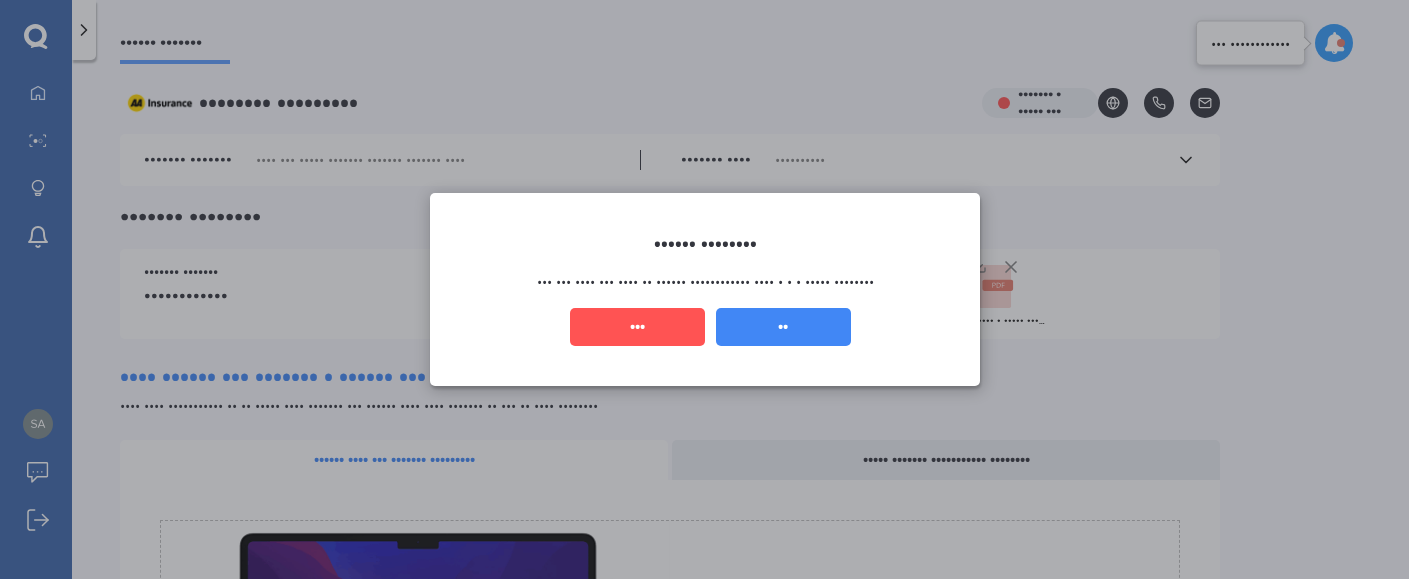 click on "••" at bounding box center [782, 327] 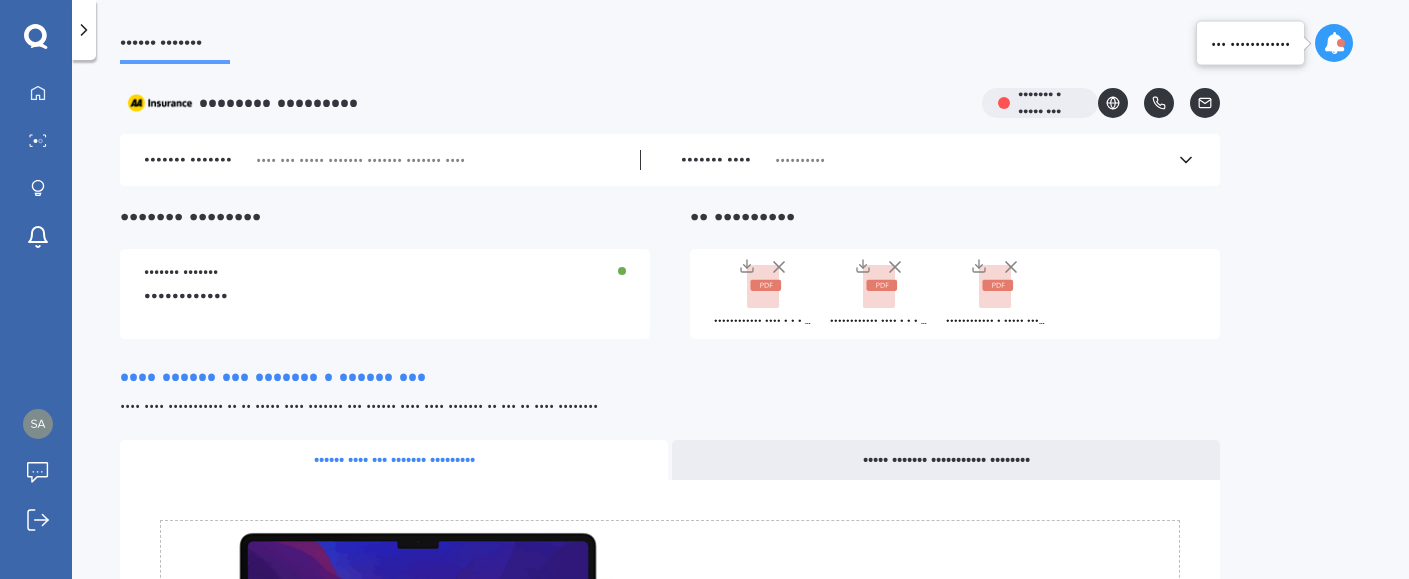 click at bounding box center [779, 267] 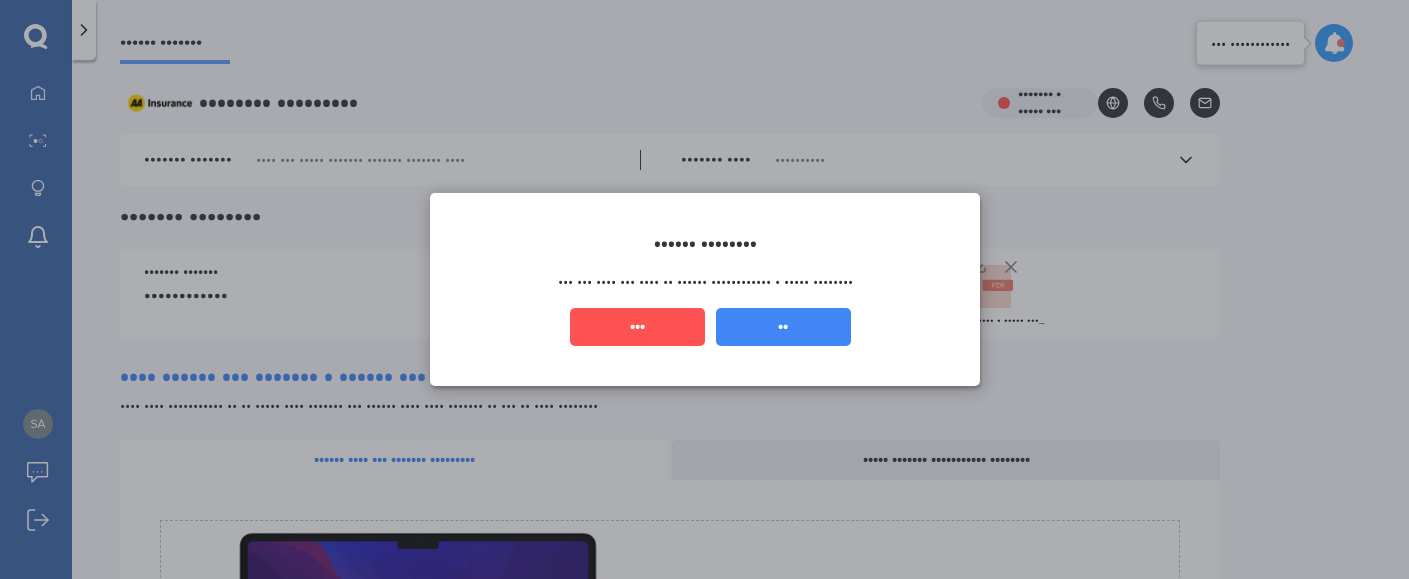 click on "•••" at bounding box center [637, 327] 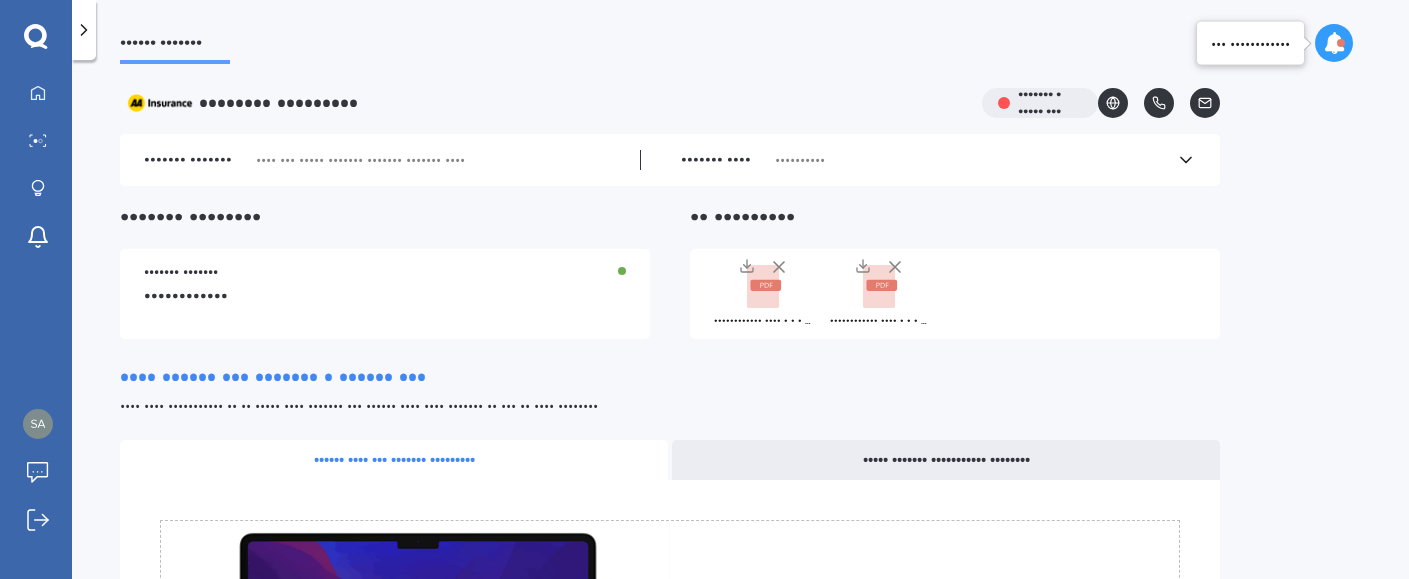 click at bounding box center (779, 267) 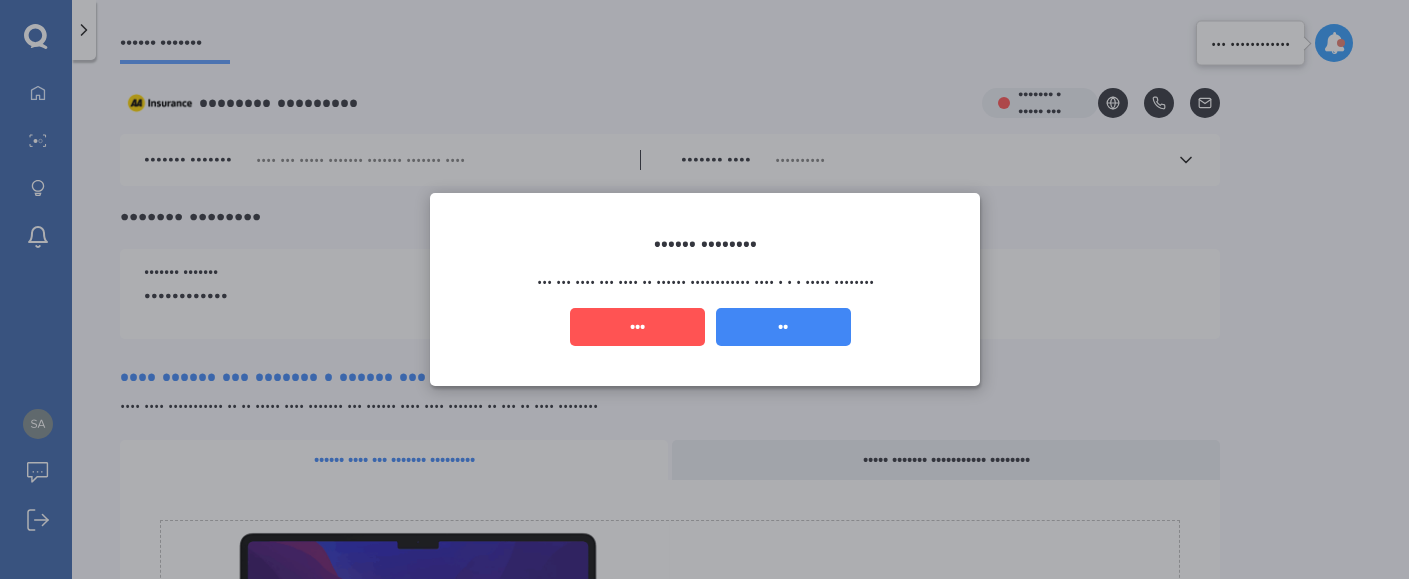 click on "•••••• •••••••• ••• ••• •••• ••• •••• •• •••••• •••••••••••• •••• • • • ••••• •••••••• •• •••" at bounding box center (705, 289) 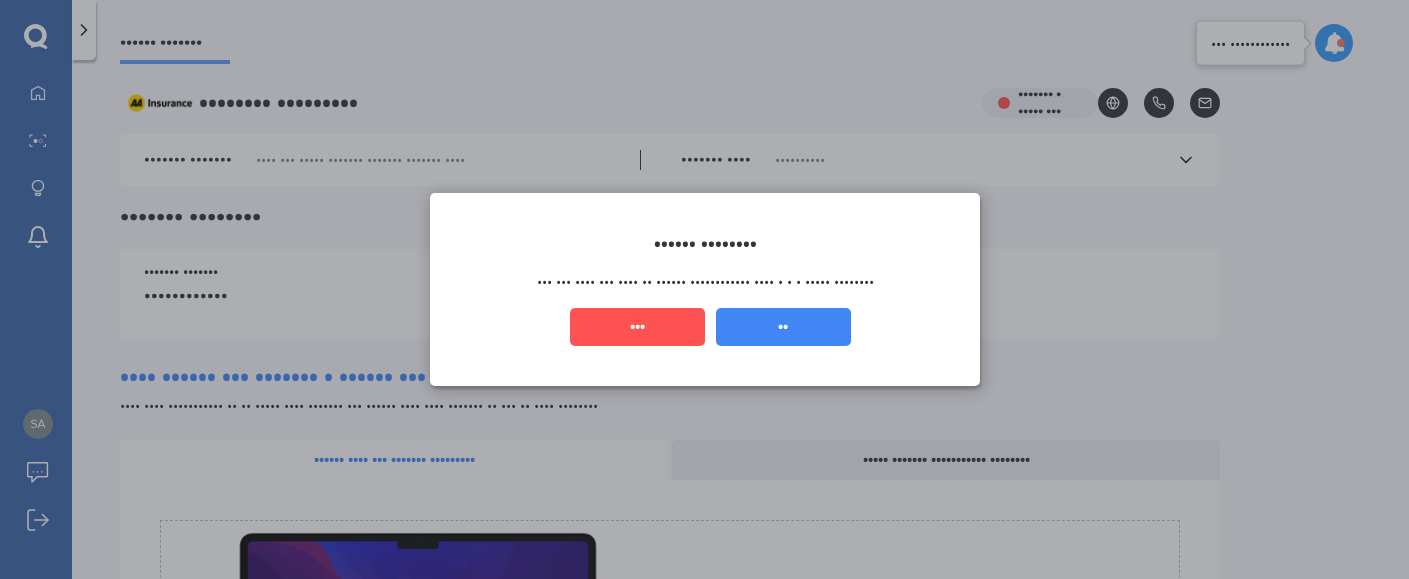 click on "•••" at bounding box center [637, 327] 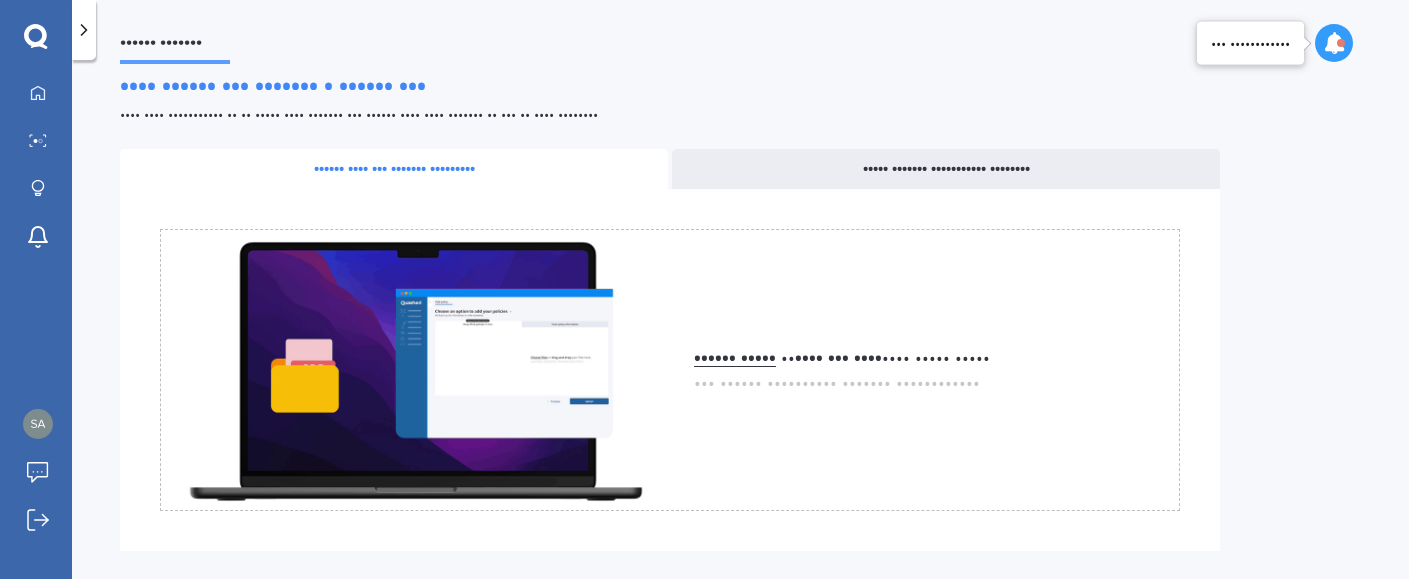 scroll, scrollTop: 293, scrollLeft: 0, axis: vertical 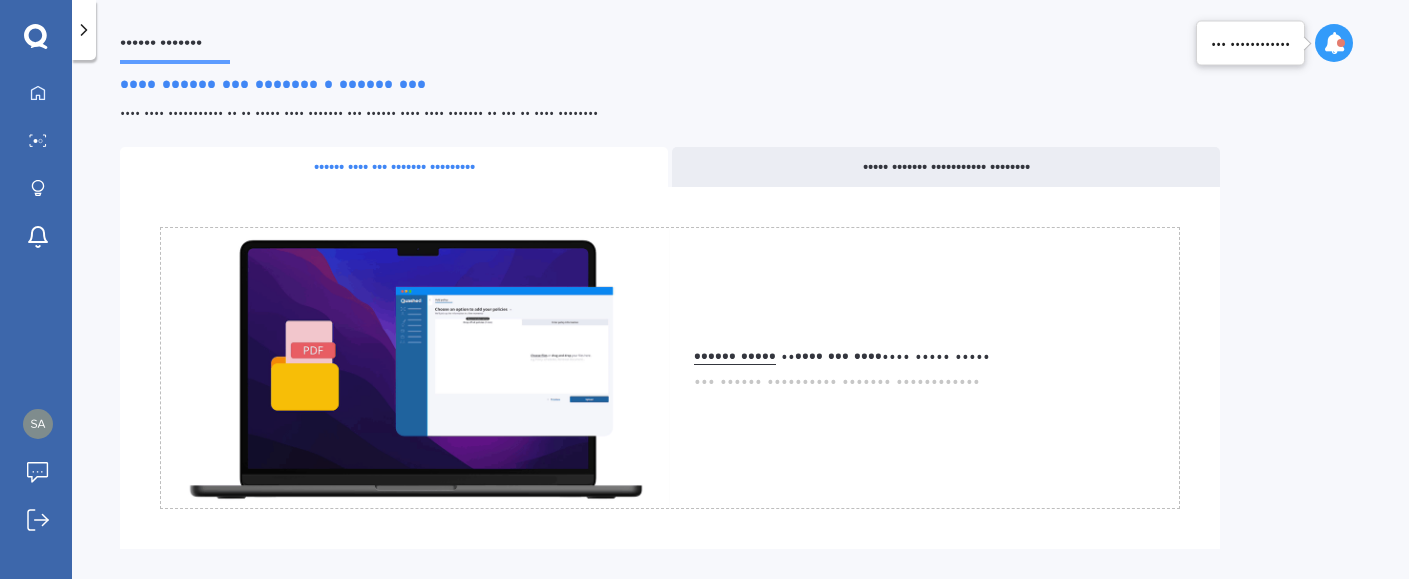 click on "••••• ••••••• ••••••••••• ••••••••" at bounding box center (946, 167) 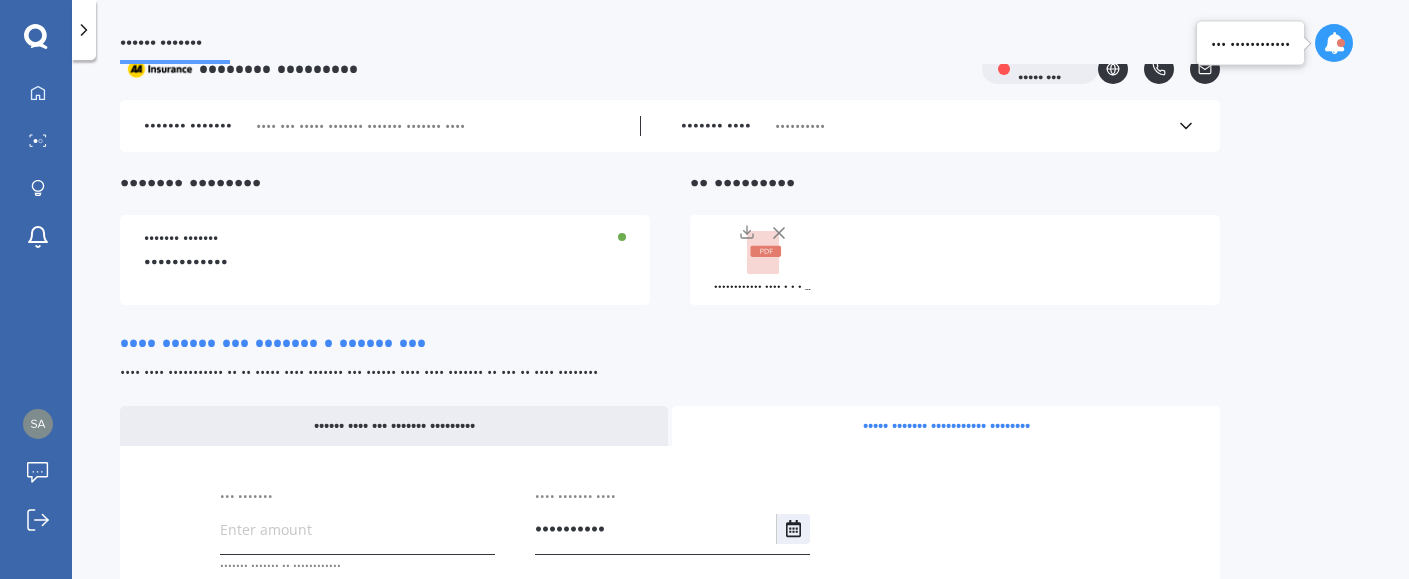 scroll, scrollTop: 0, scrollLeft: 0, axis: both 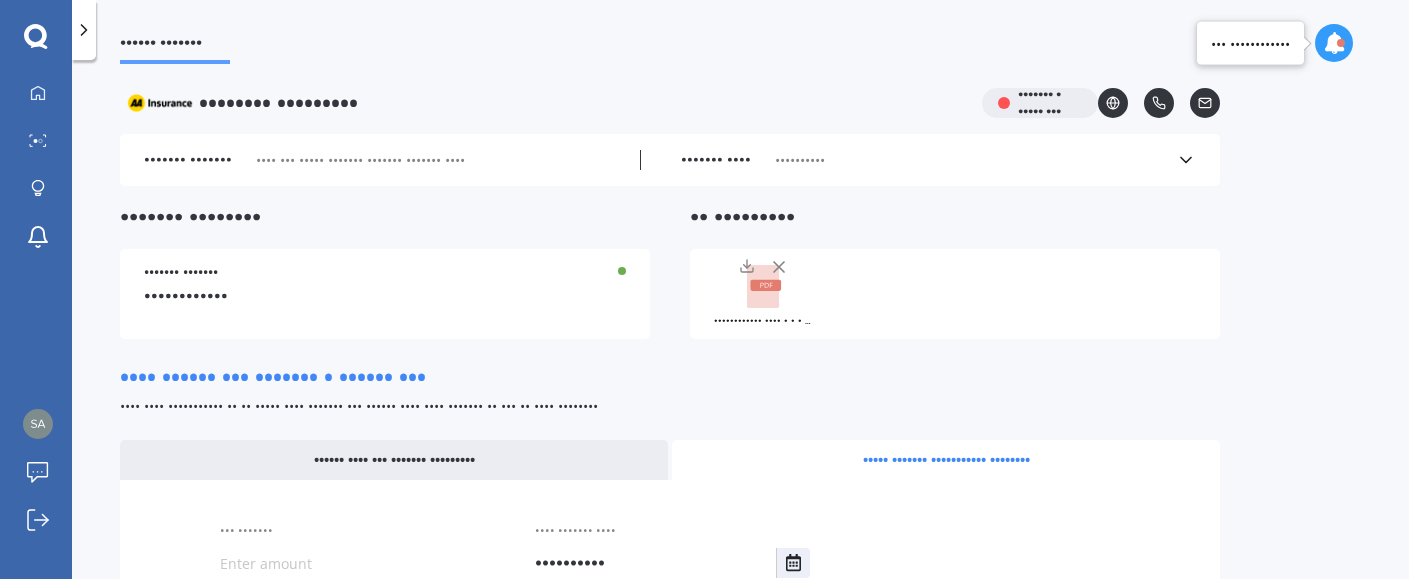 click at bounding box center [36, 37] 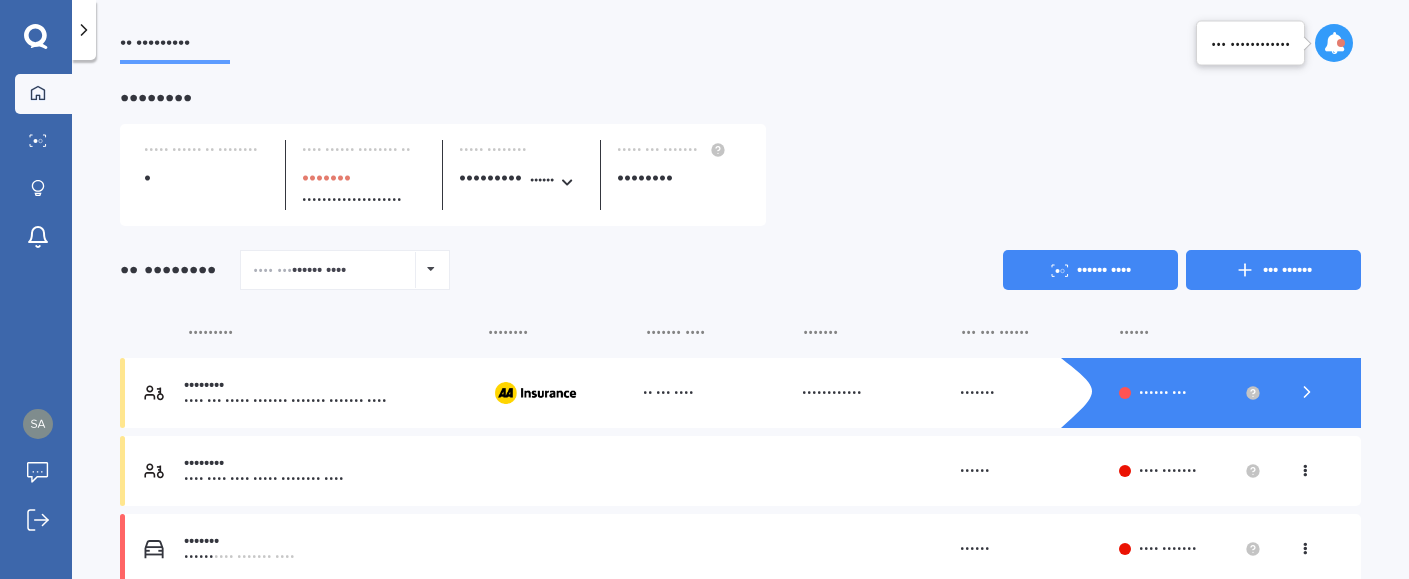 click on "••• ••••••" at bounding box center (1273, 270) 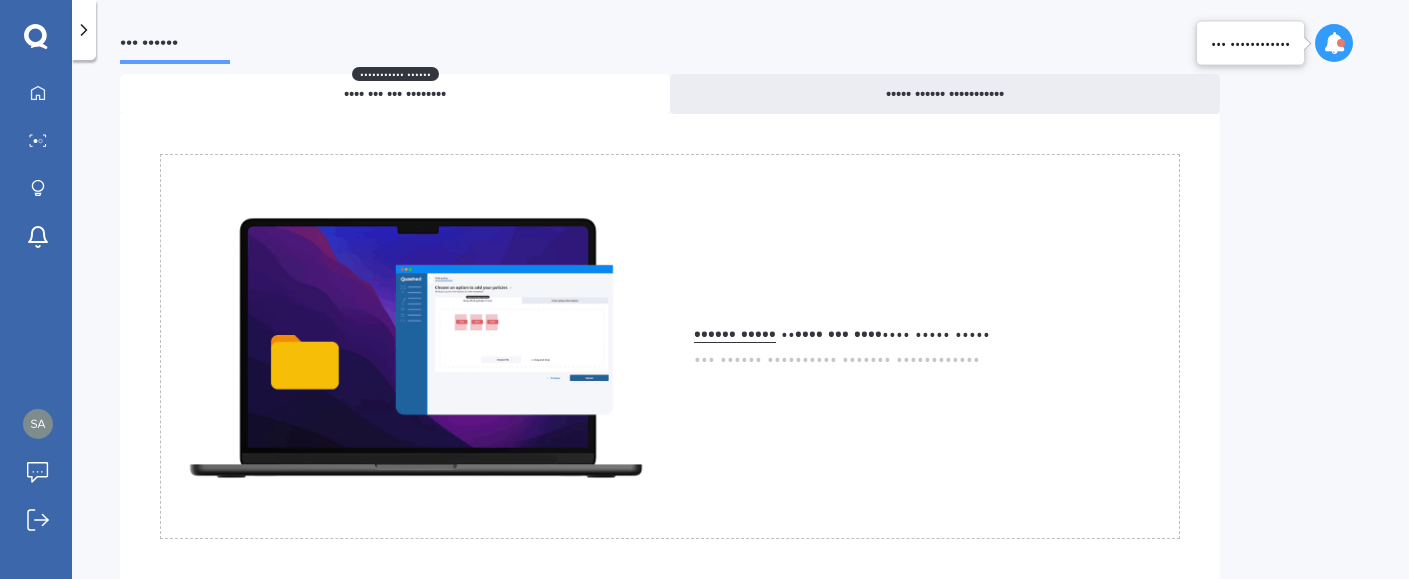 scroll, scrollTop: 95, scrollLeft: 0, axis: vertical 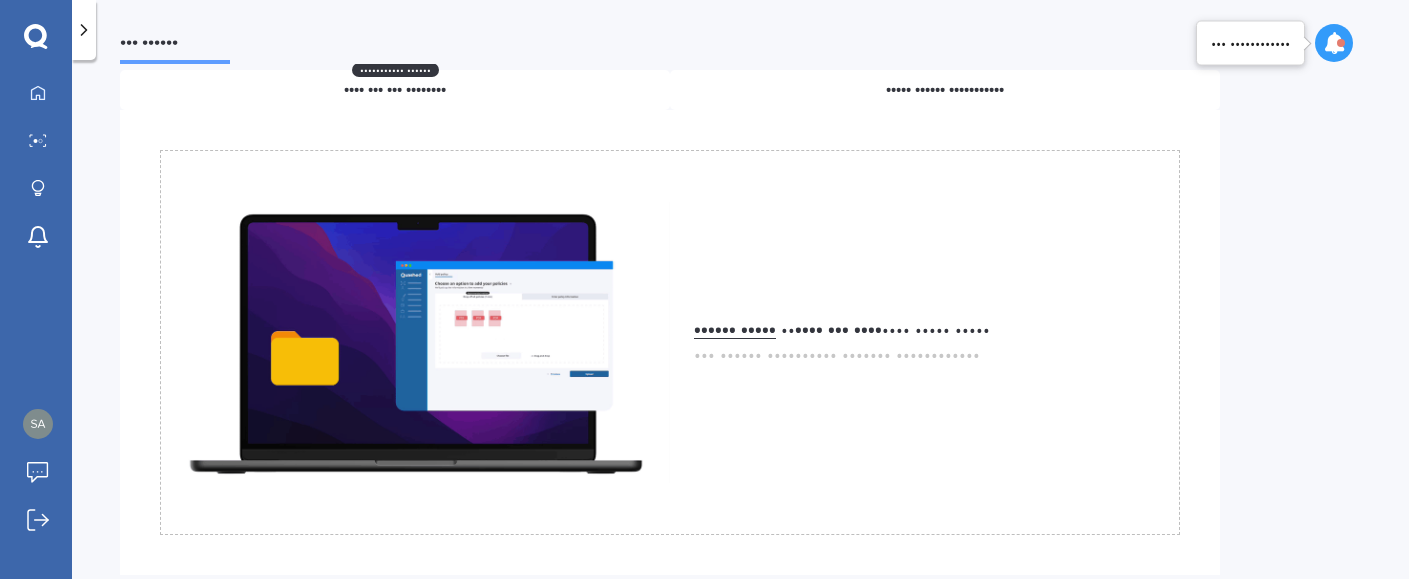 click on "••••• •••••• •••••••••••" at bounding box center [945, 90] 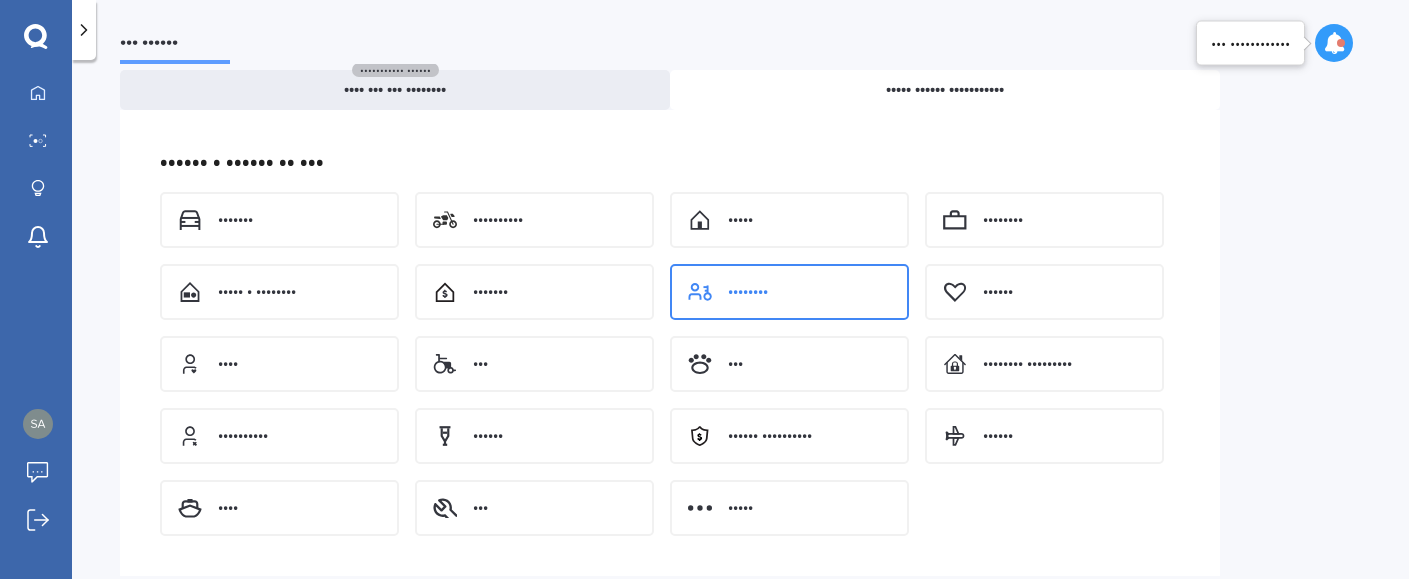 click on "••••••••" at bounding box center [789, 292] 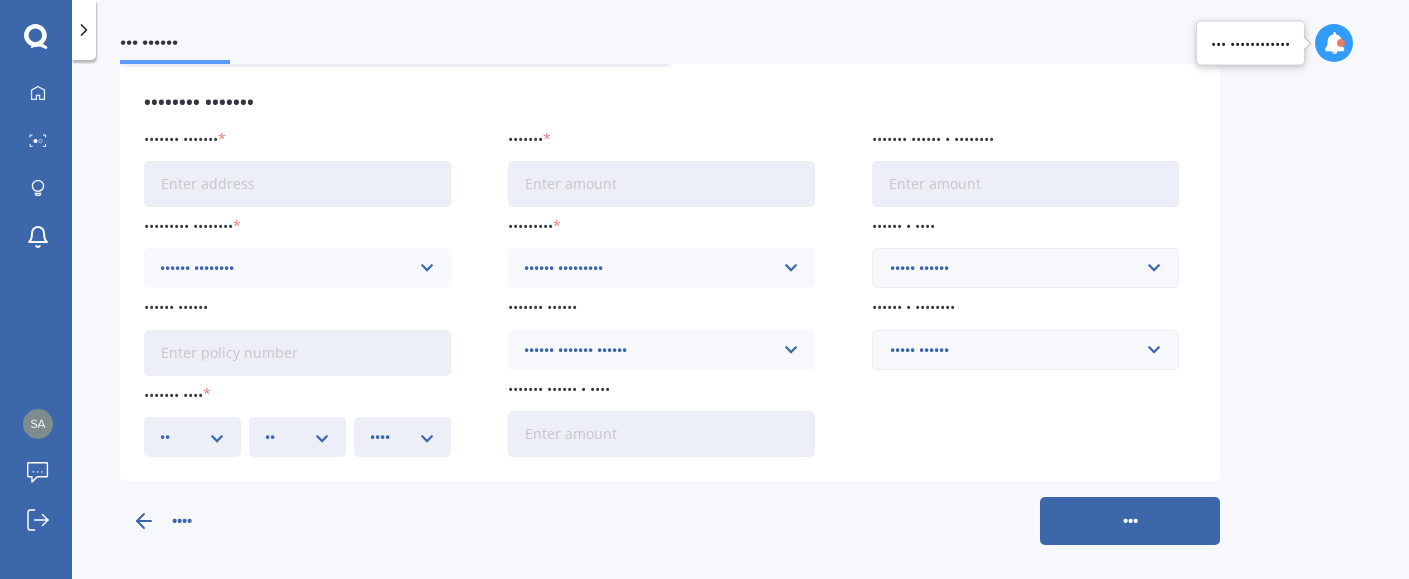 scroll, scrollTop: 141, scrollLeft: 0, axis: vertical 